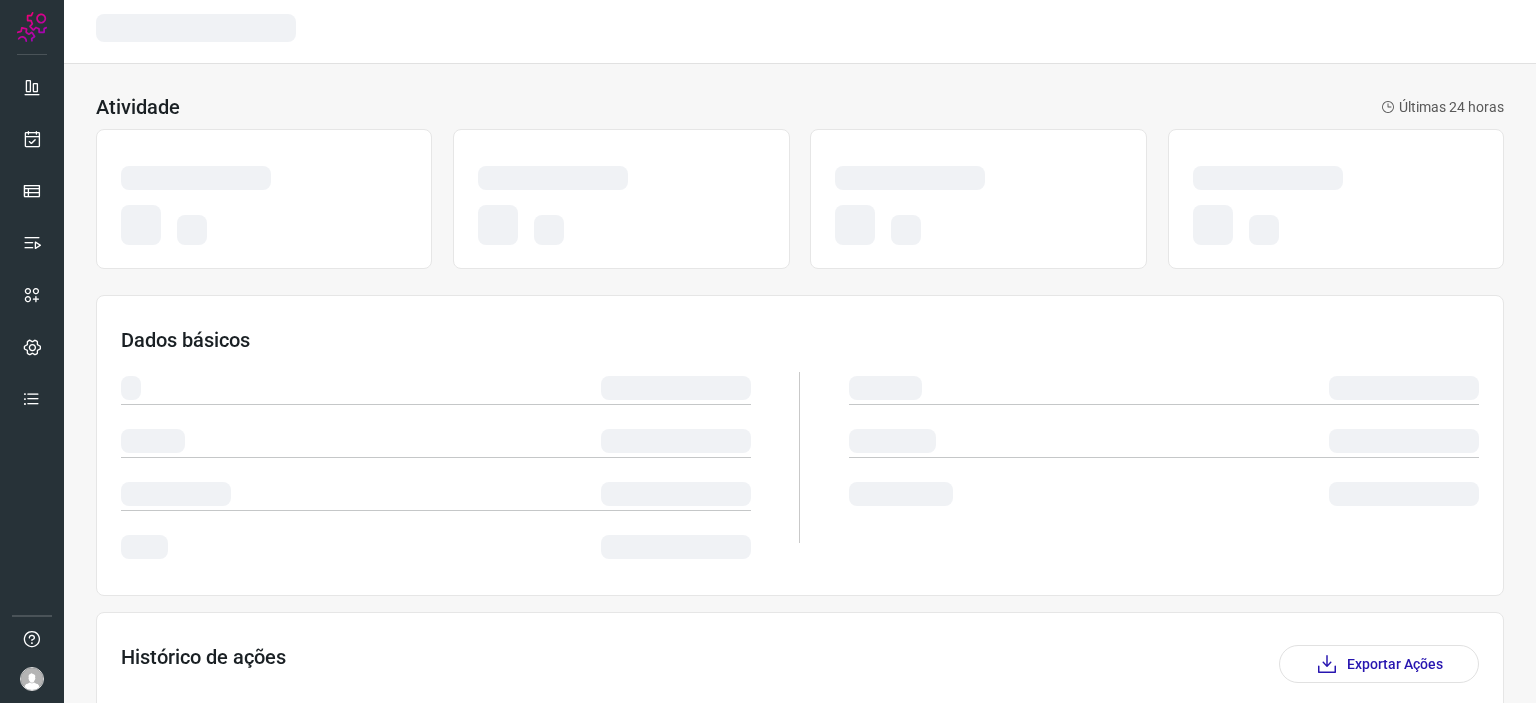 scroll, scrollTop: 0, scrollLeft: 0, axis: both 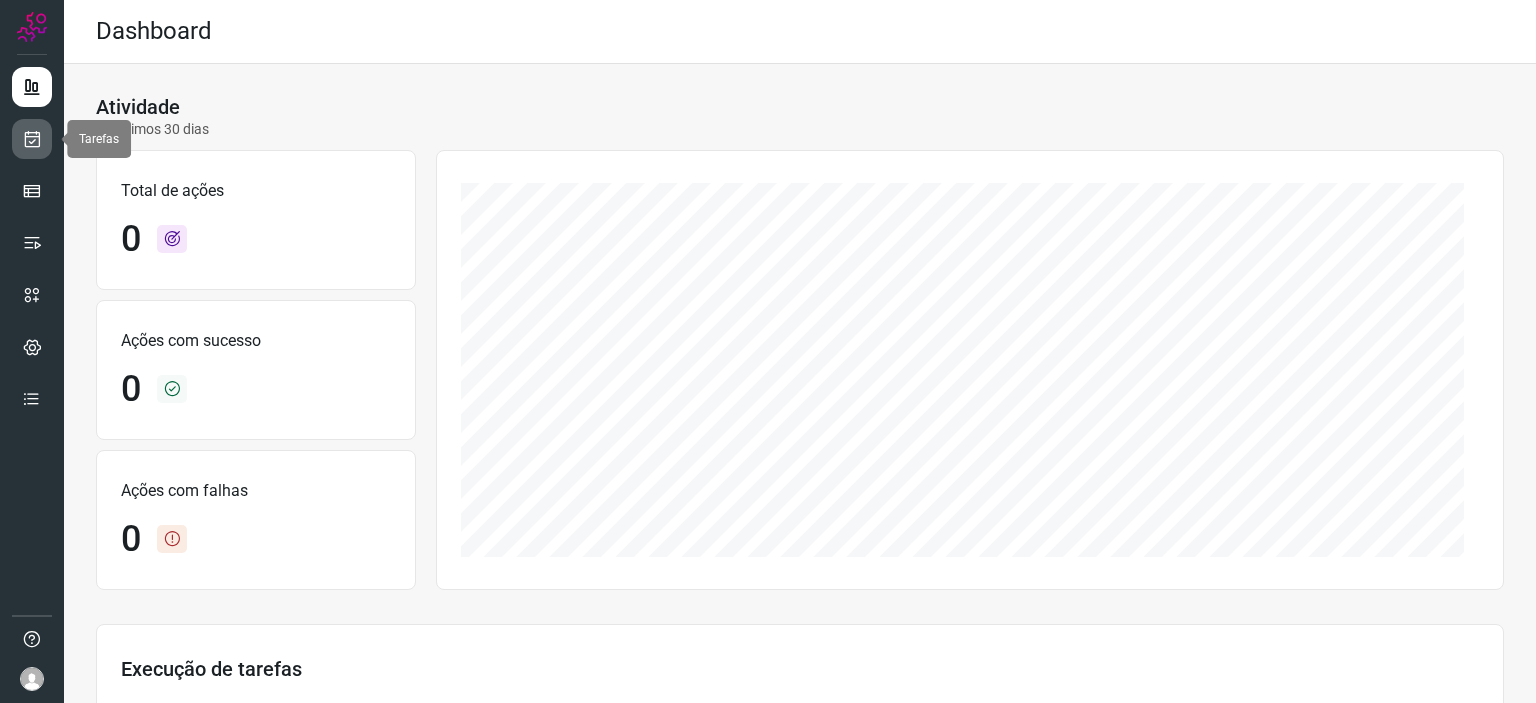 click at bounding box center (32, 139) 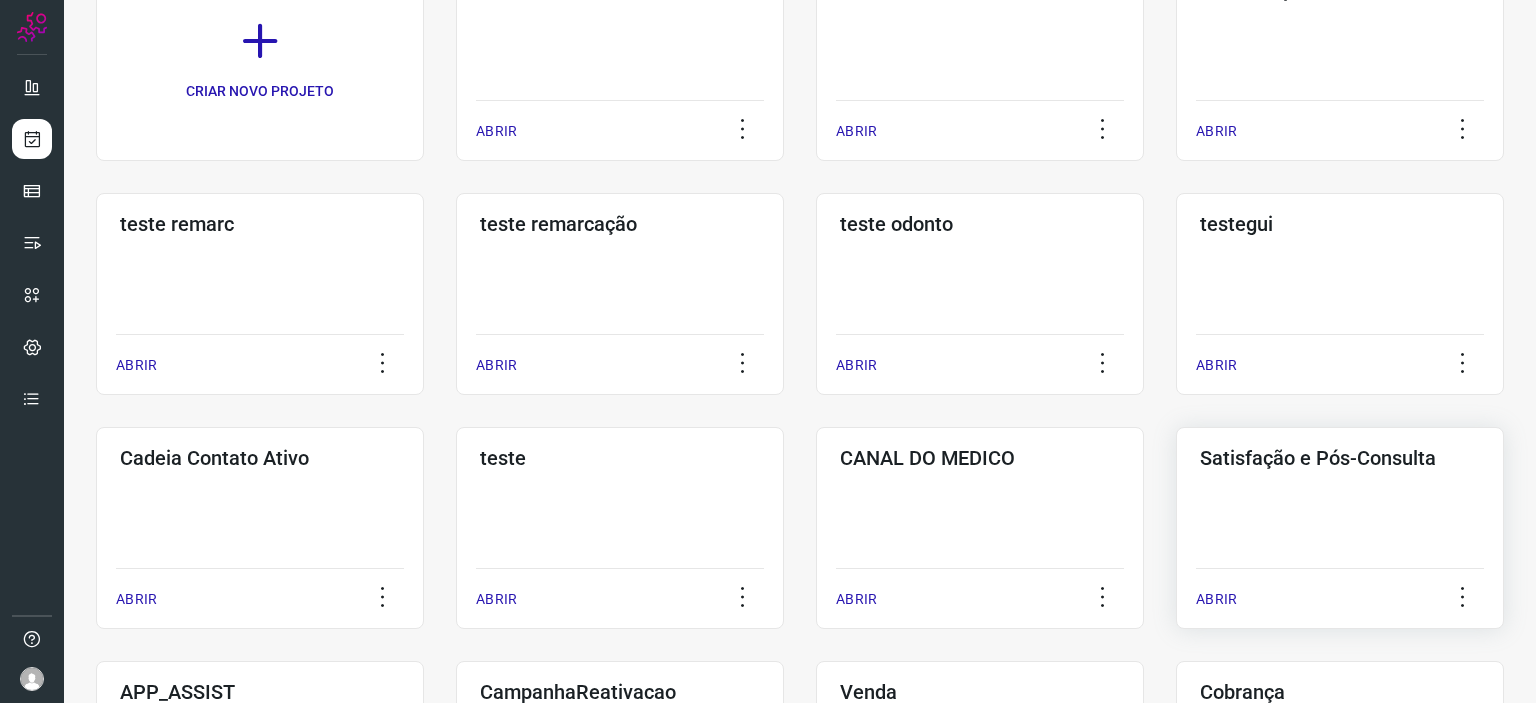 click on "Satisfação e Pós-Consulta  ABRIR" 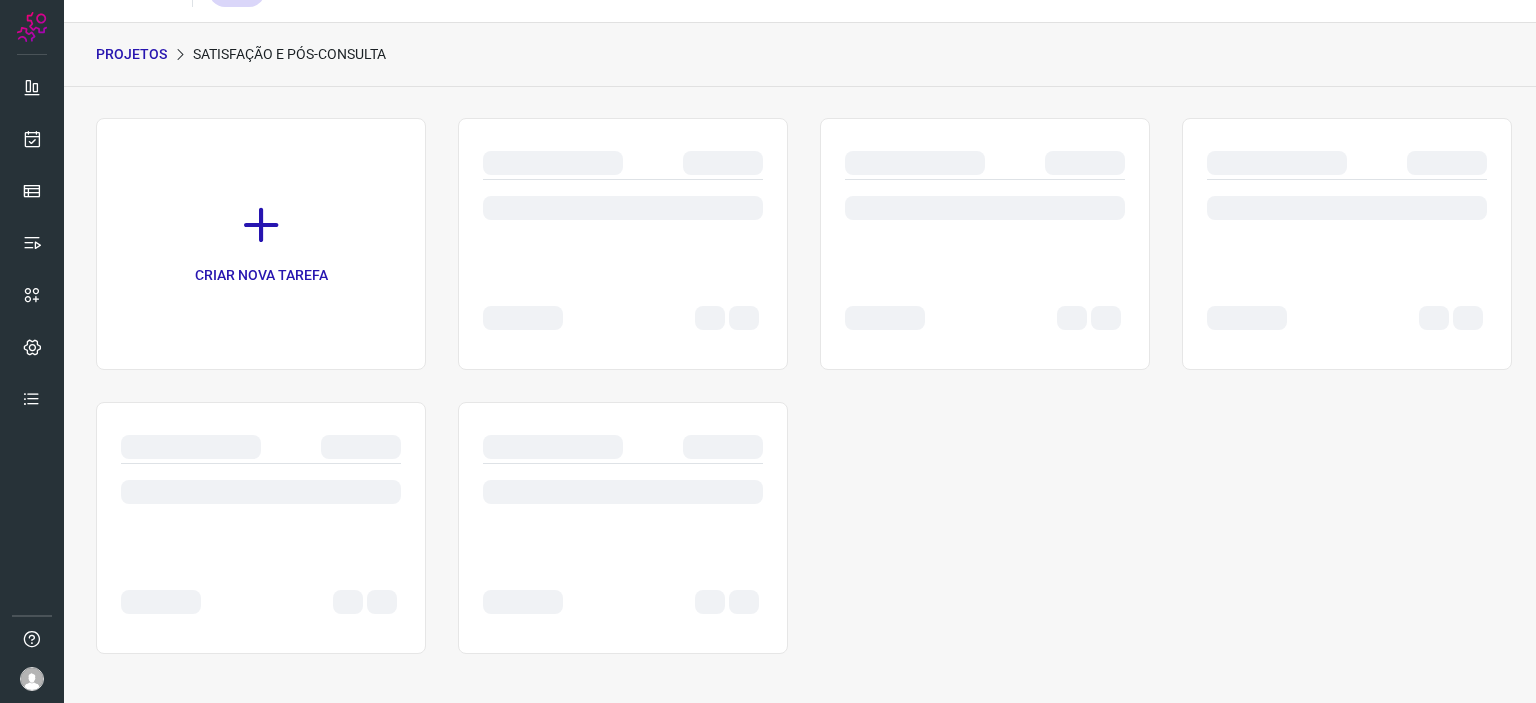 scroll, scrollTop: 0, scrollLeft: 0, axis: both 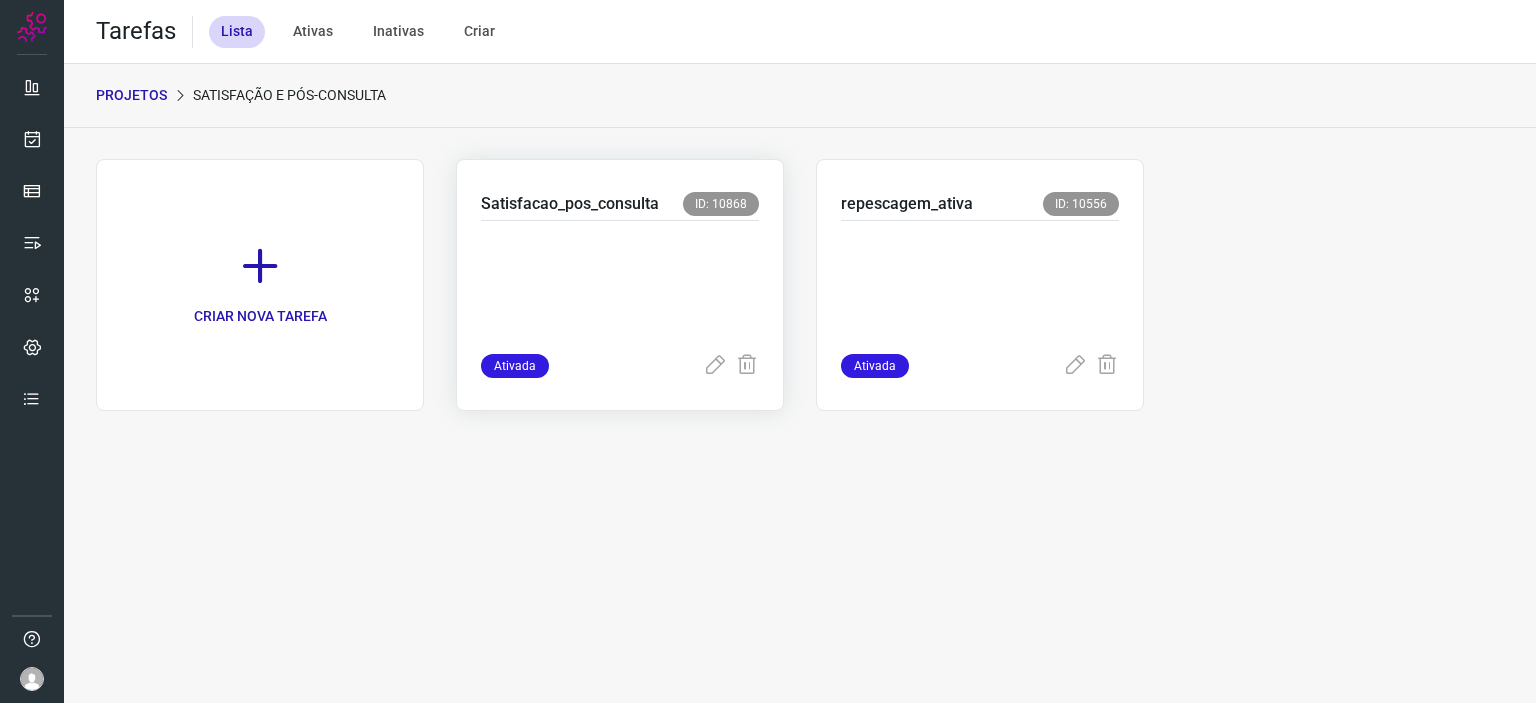 click at bounding box center [620, 283] 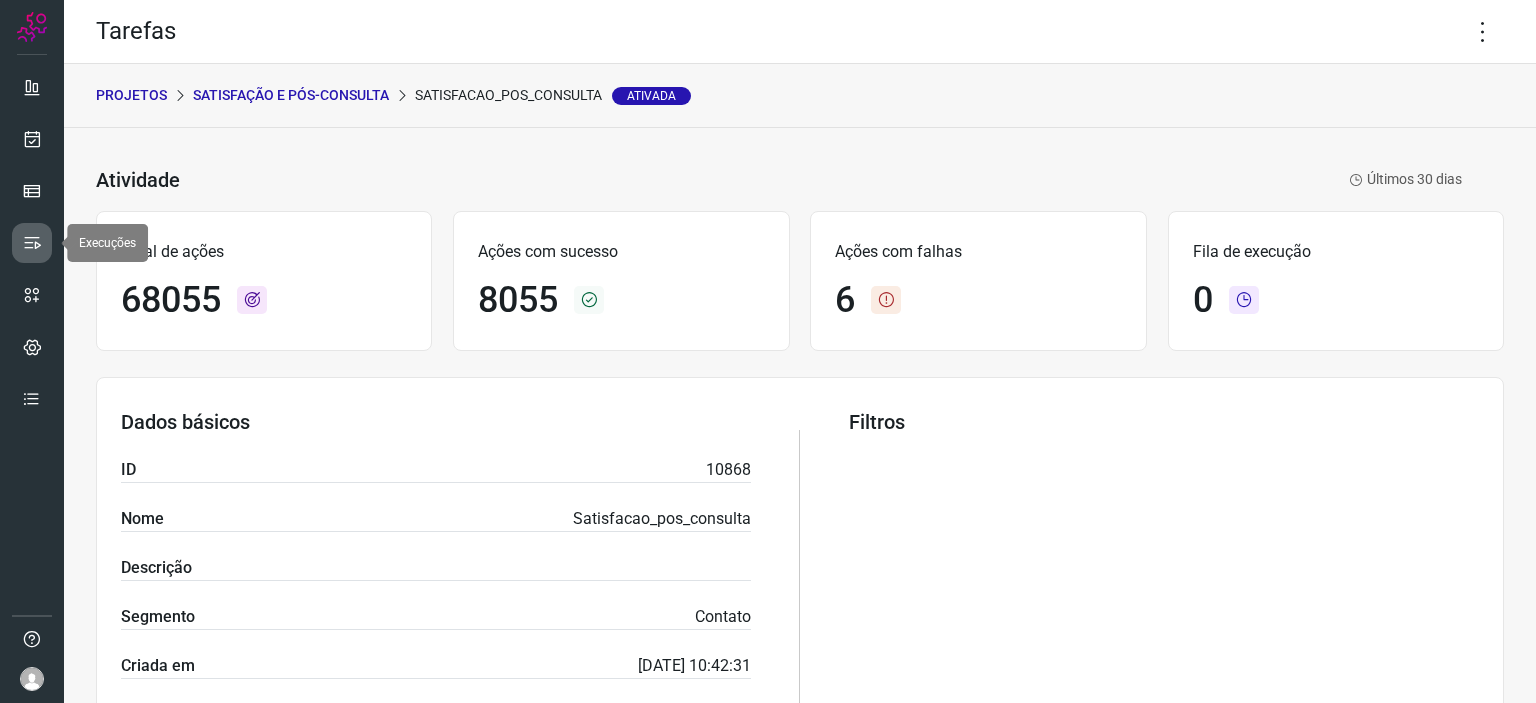 click at bounding box center (32, 243) 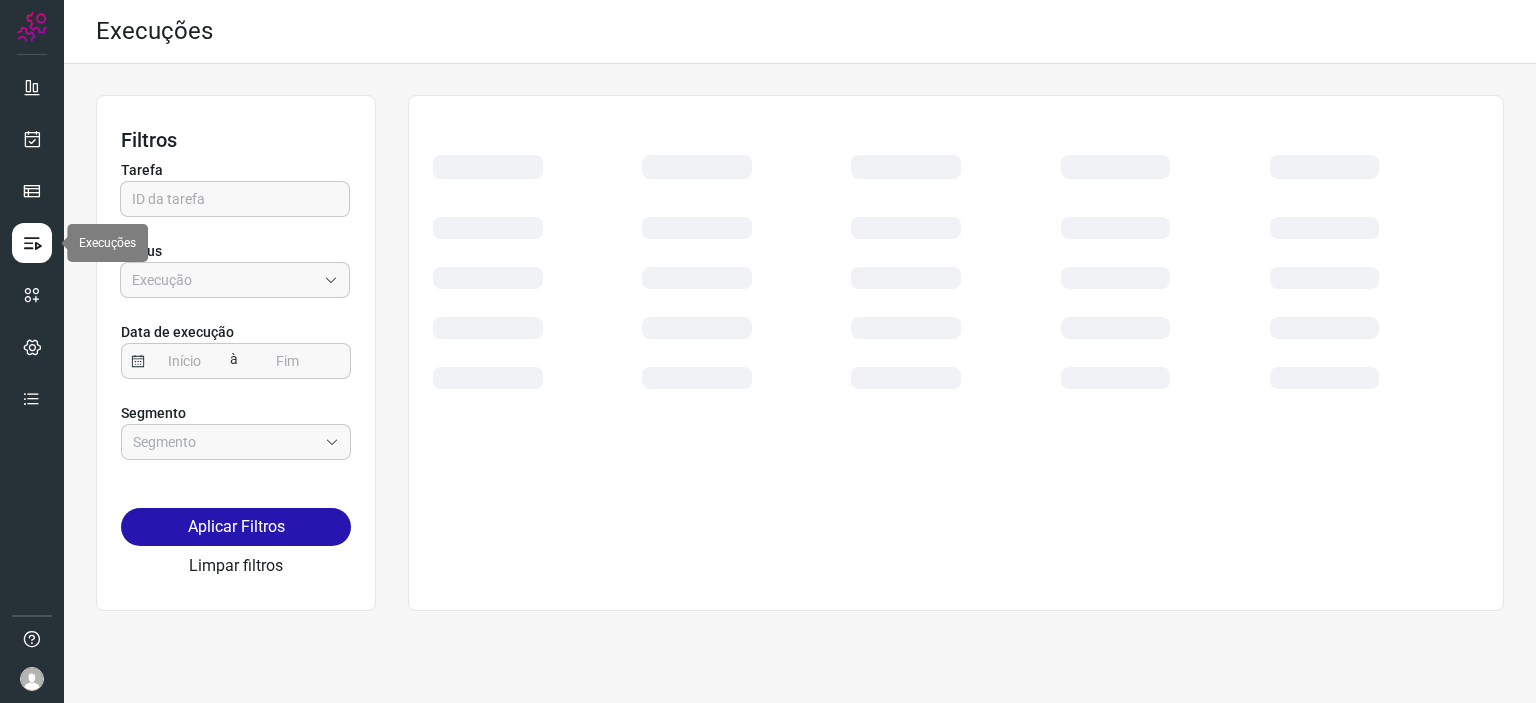 click at bounding box center [32, 243] 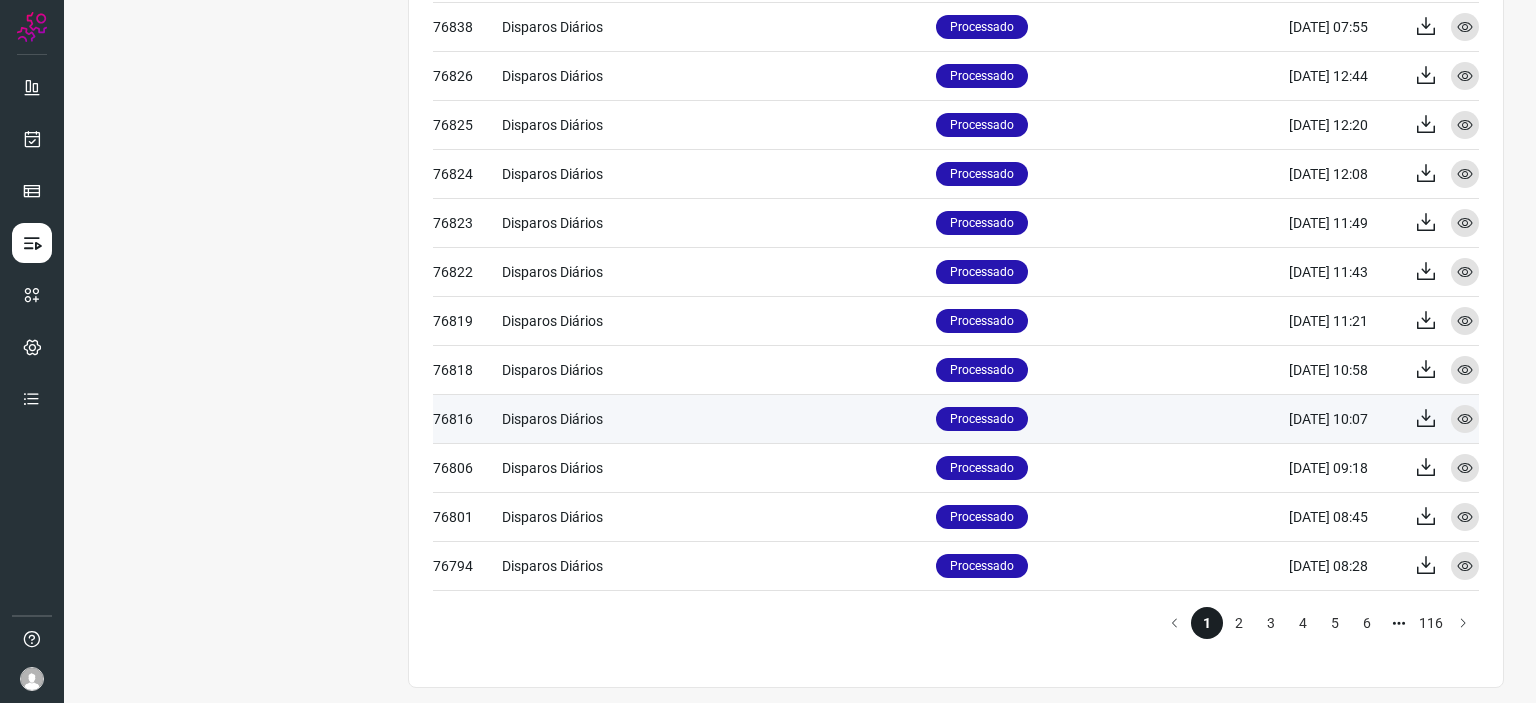 scroll, scrollTop: 816, scrollLeft: 0, axis: vertical 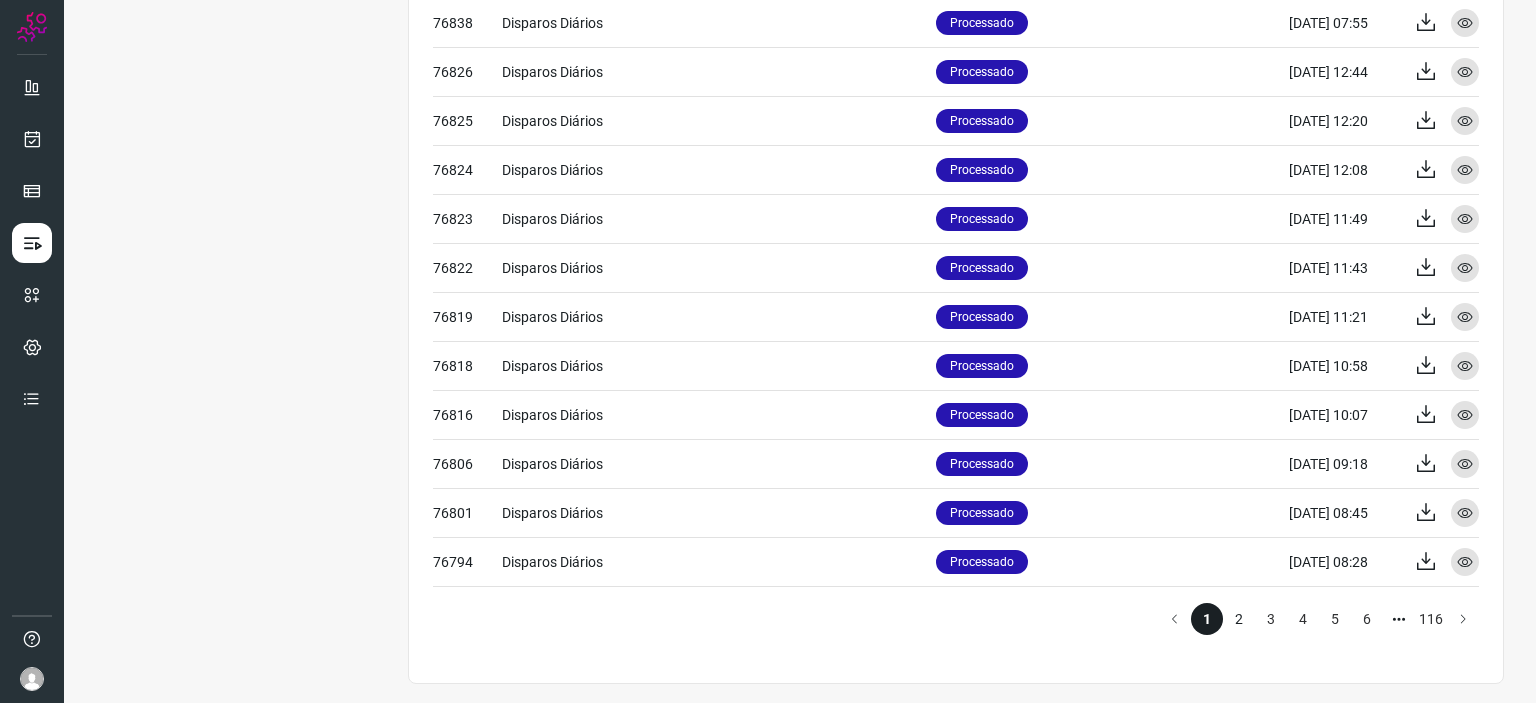click on "2" 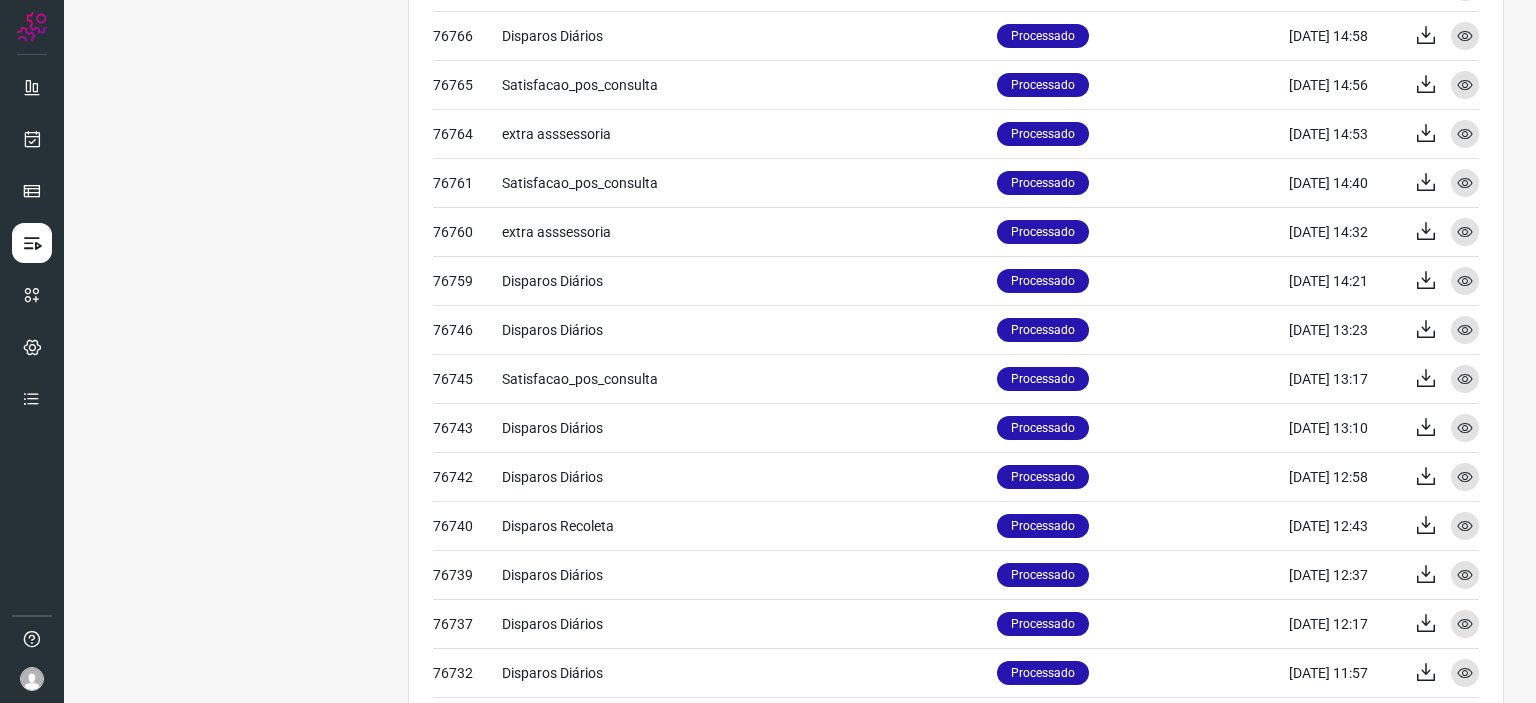 scroll, scrollTop: 816, scrollLeft: 0, axis: vertical 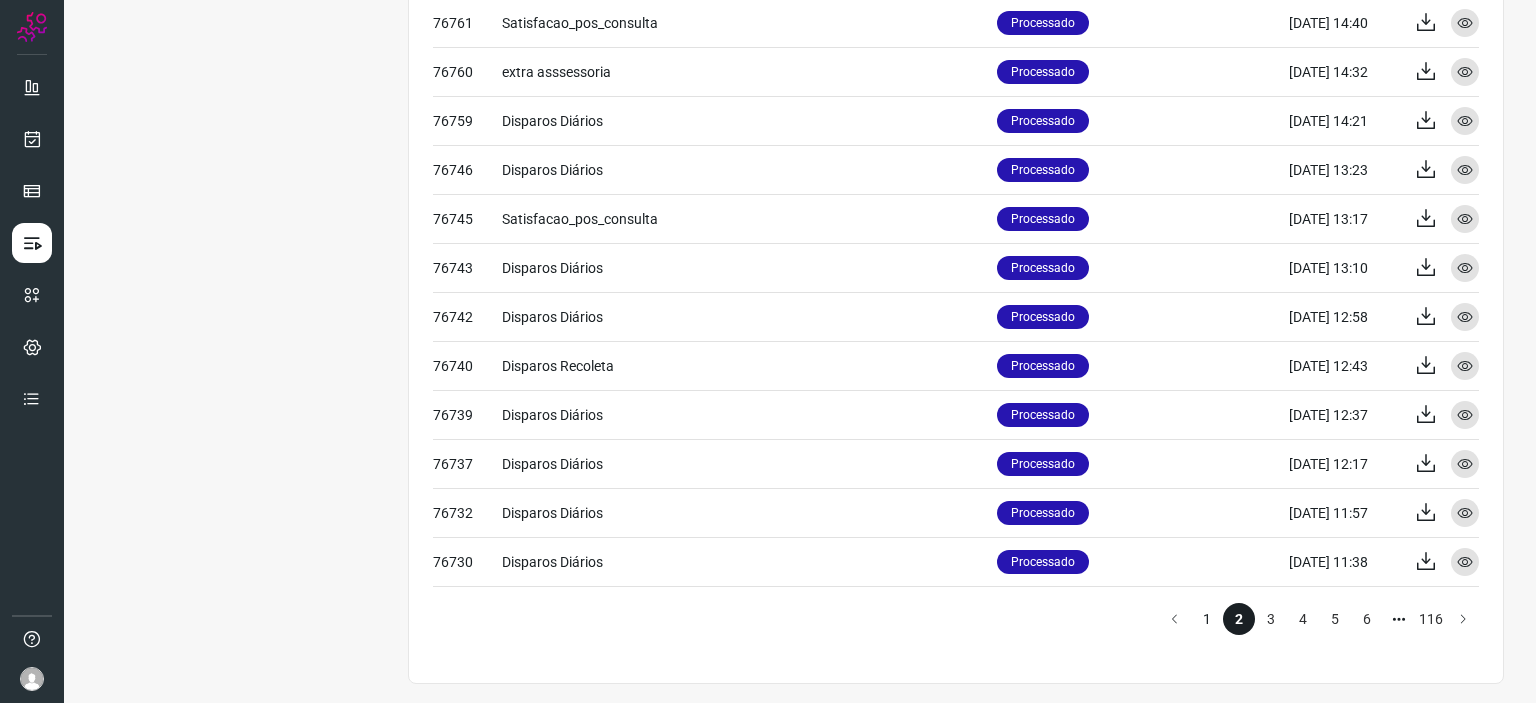 click on "1" at bounding box center [1207, 619] 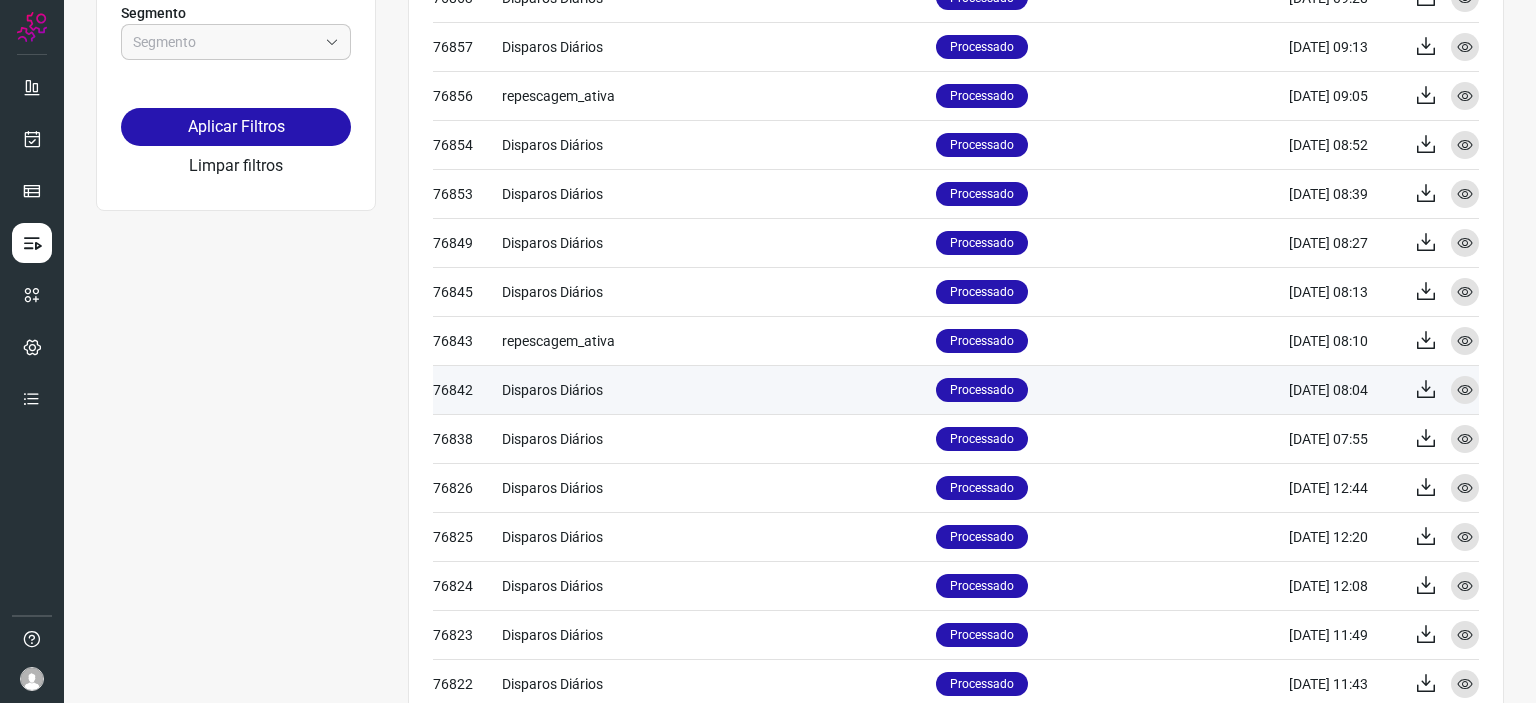 scroll, scrollTop: 0, scrollLeft: 0, axis: both 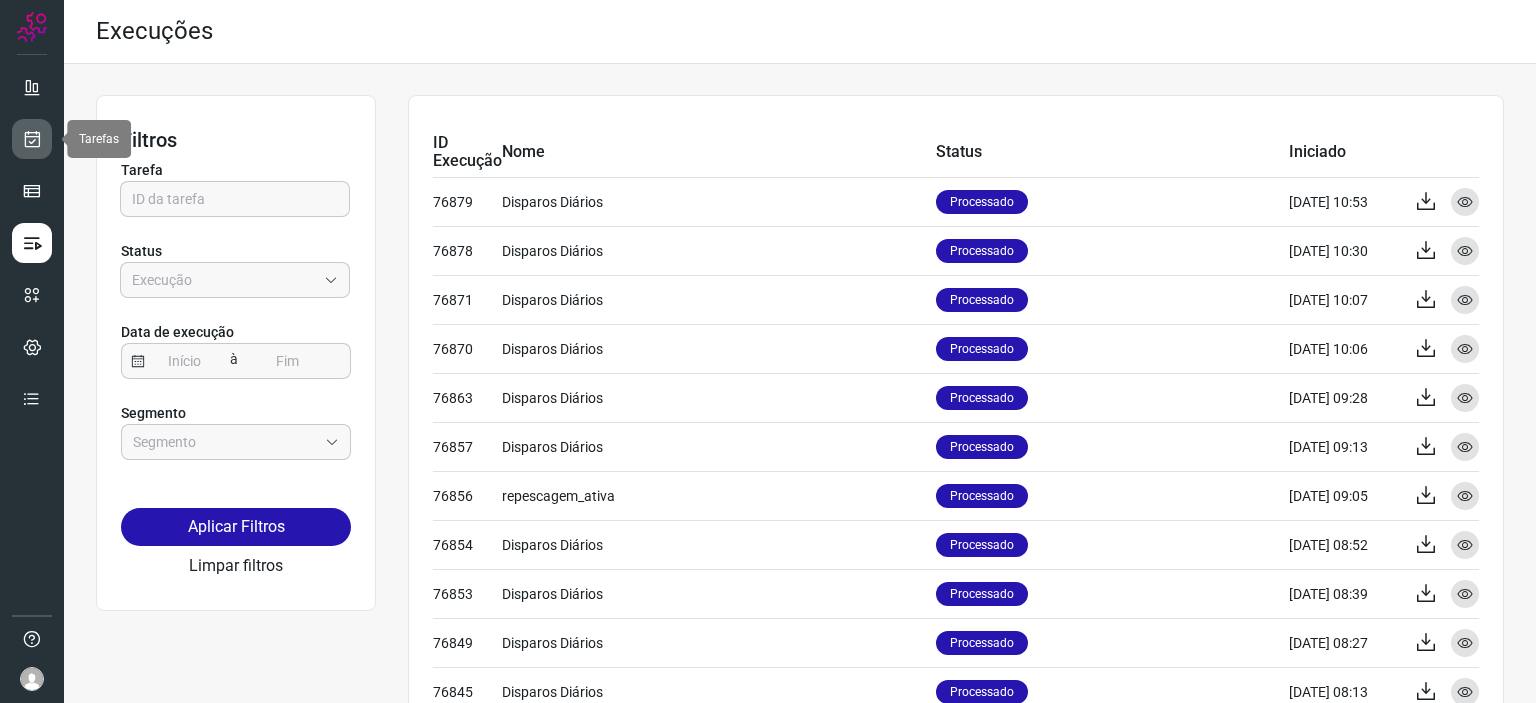 click at bounding box center [32, 139] 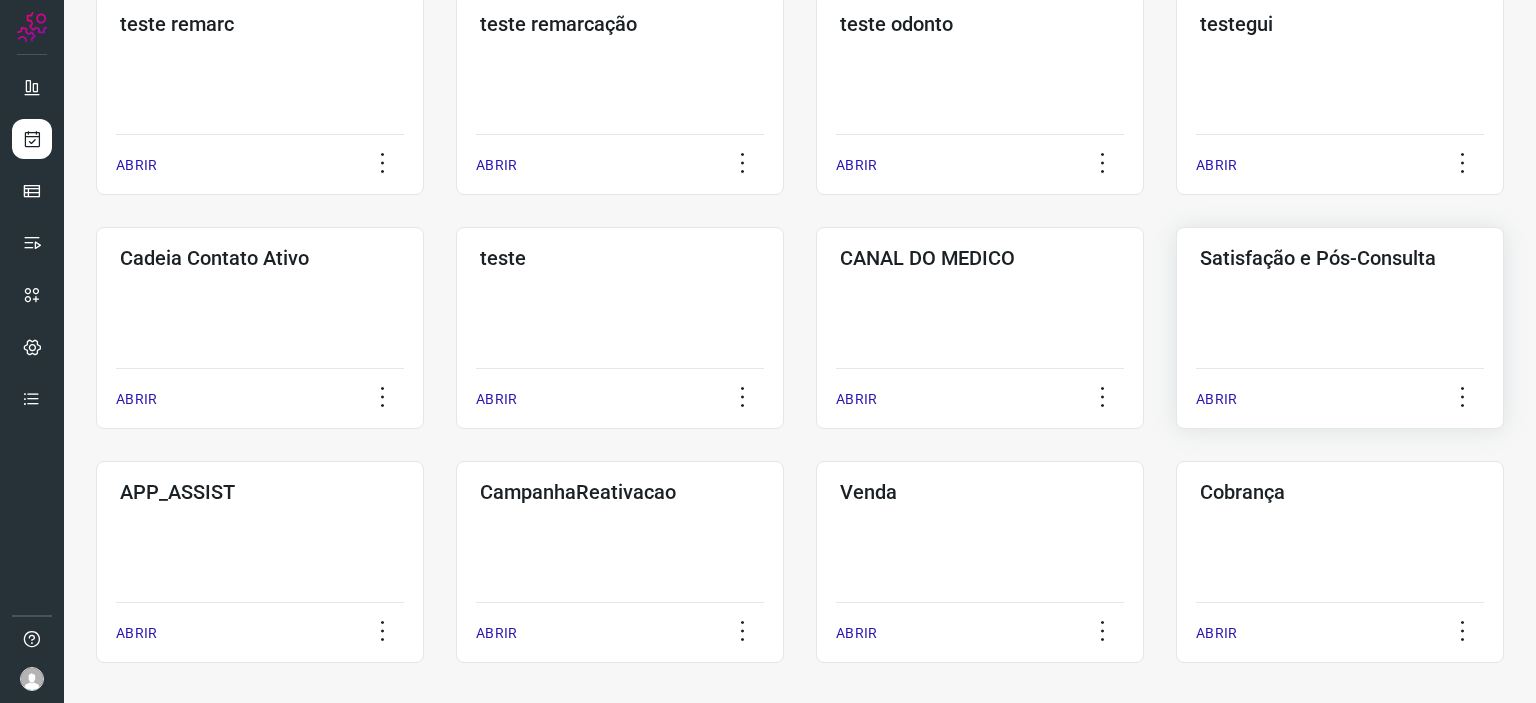 click on "Satisfação e Pós-Consulta  ABRIR" 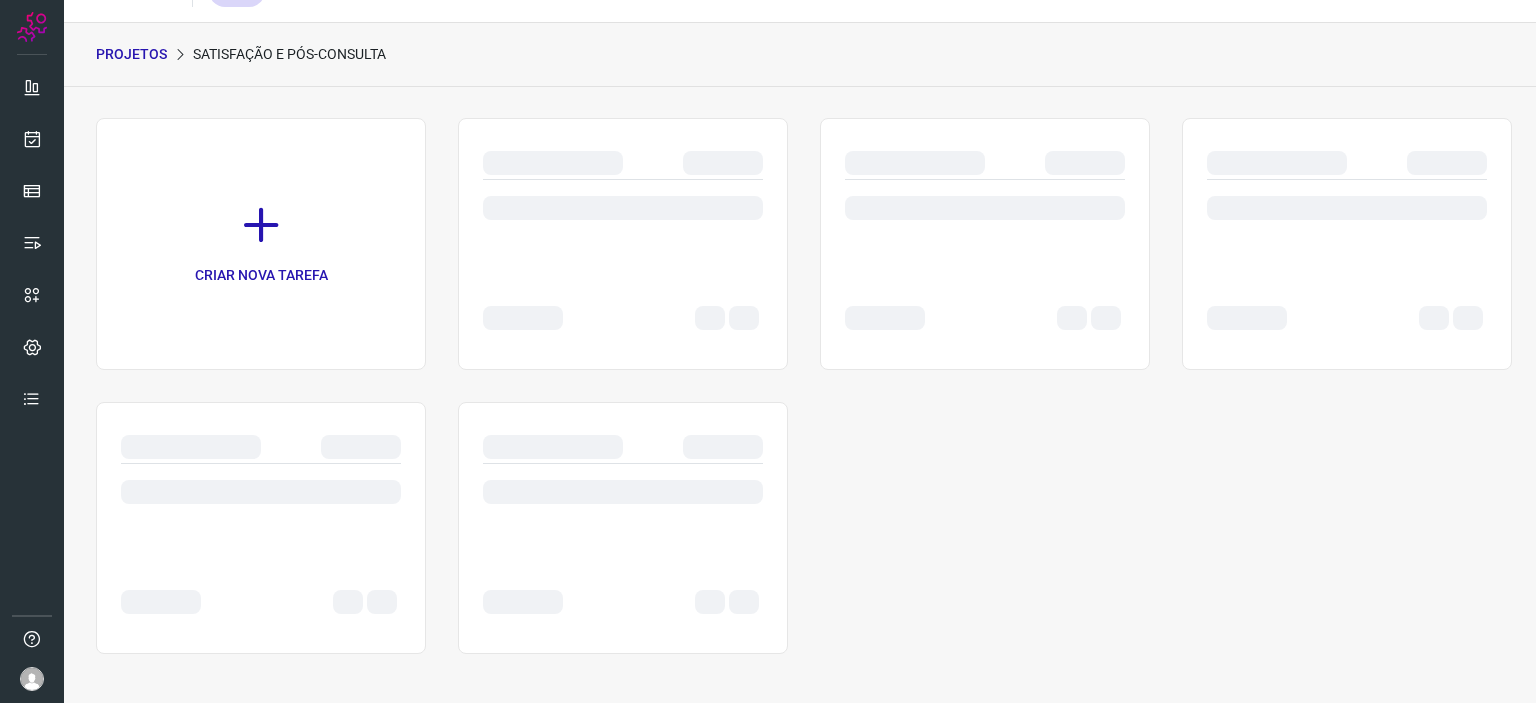 scroll, scrollTop: 0, scrollLeft: 0, axis: both 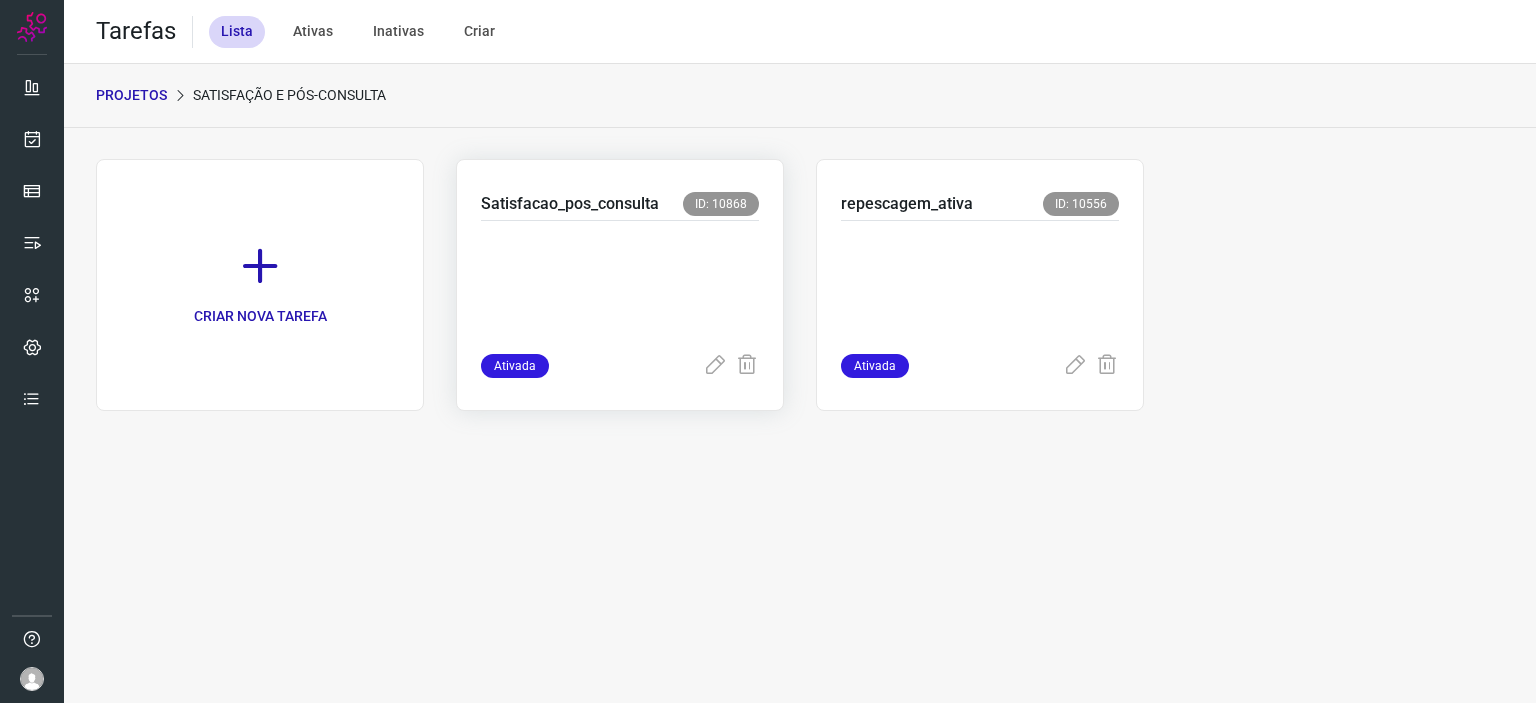click at bounding box center [620, 283] 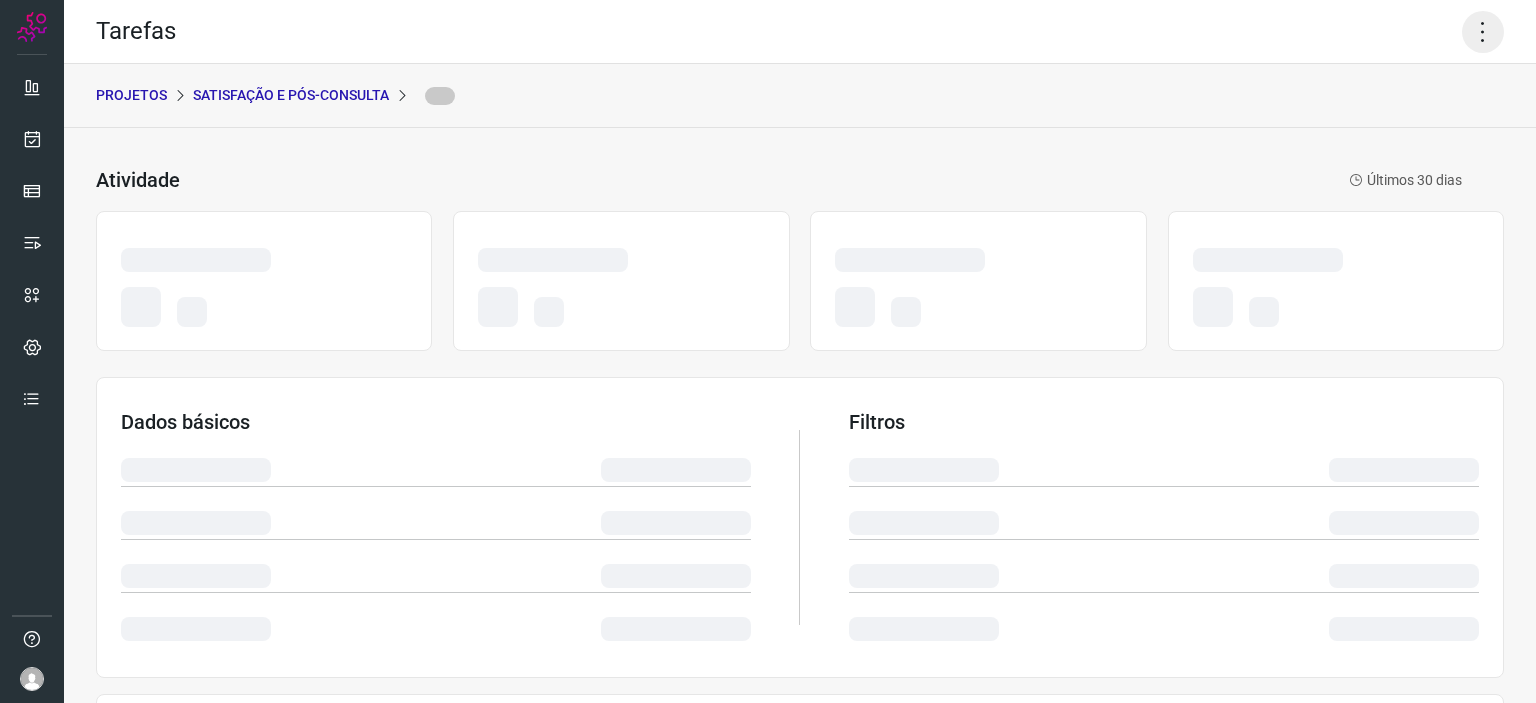 click 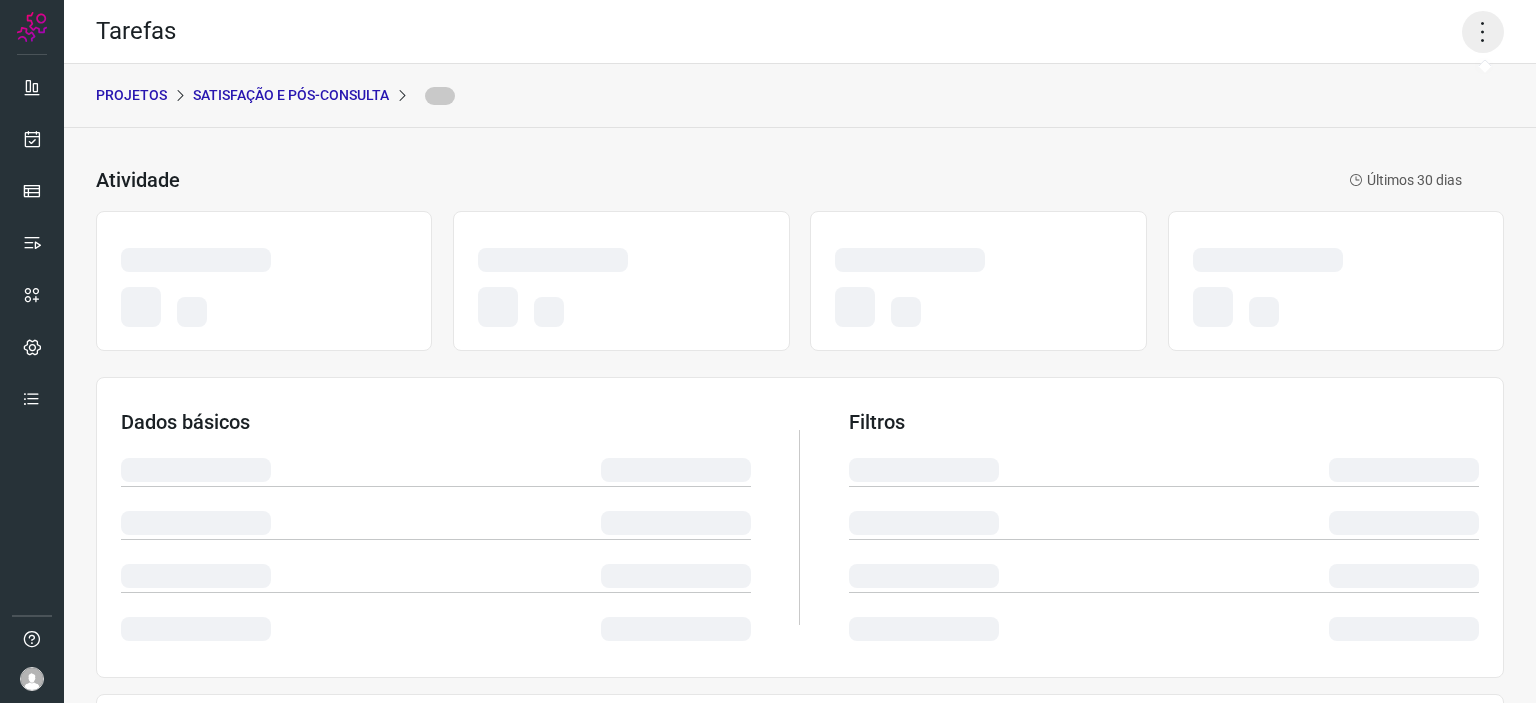 drag, startPoint x: 1484, startPoint y: 38, endPoint x: 1453, endPoint y: 21, distance: 35.35534 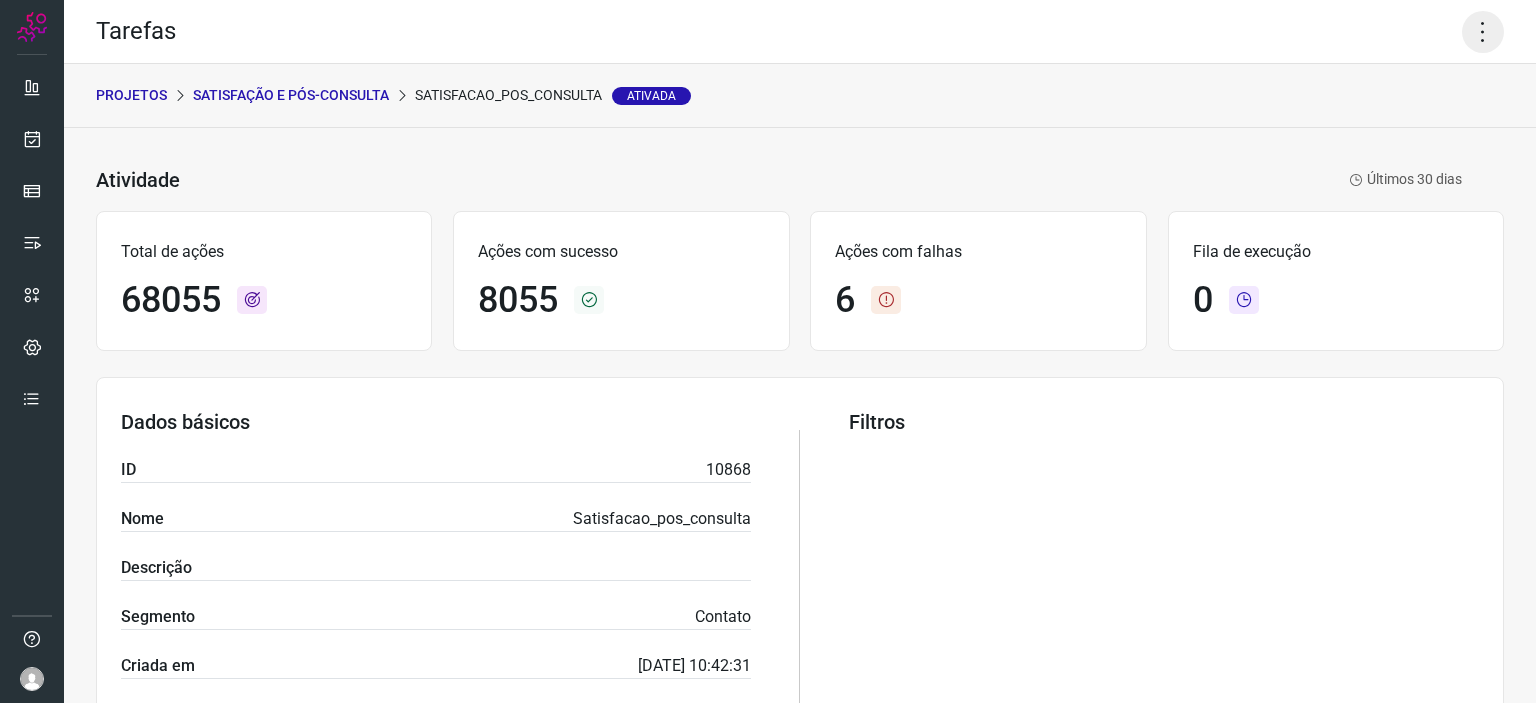 click 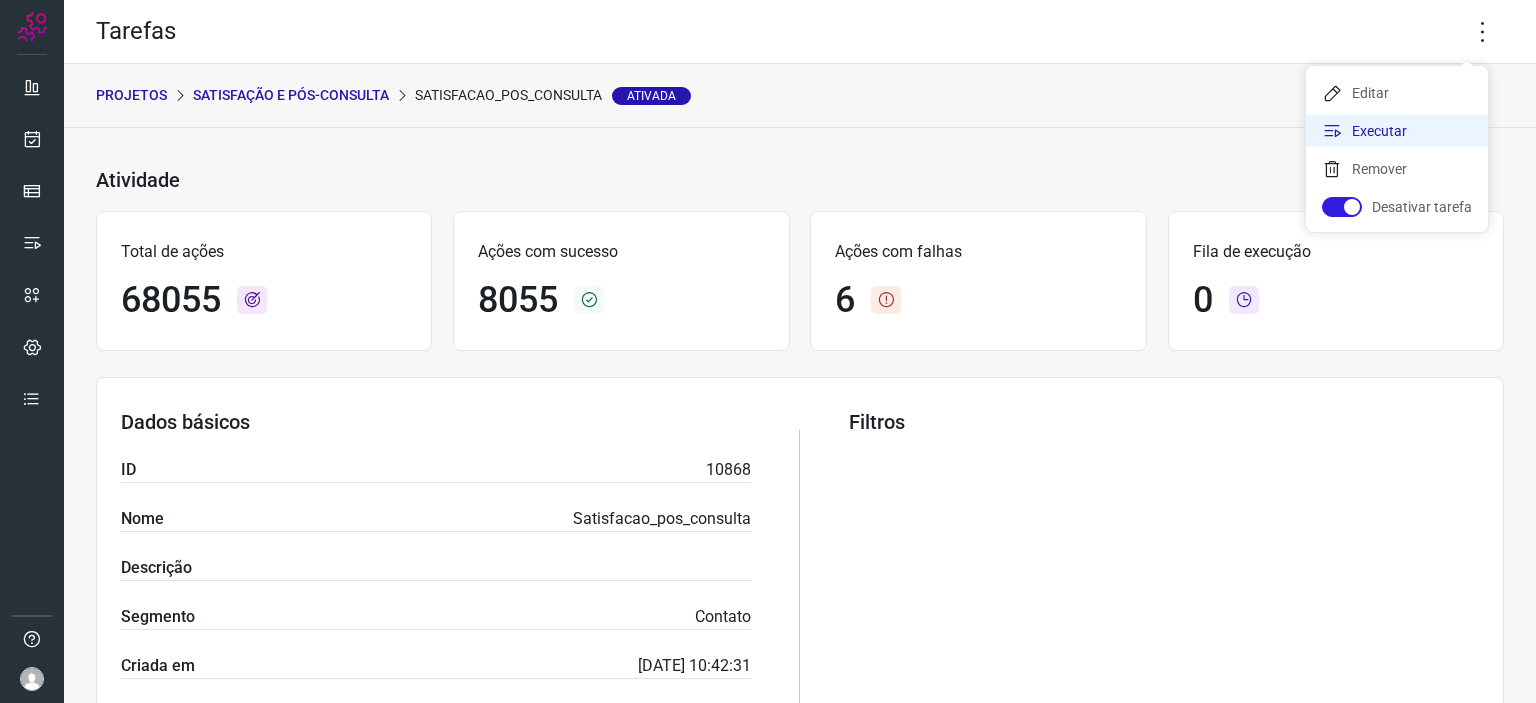 click on "Executar" 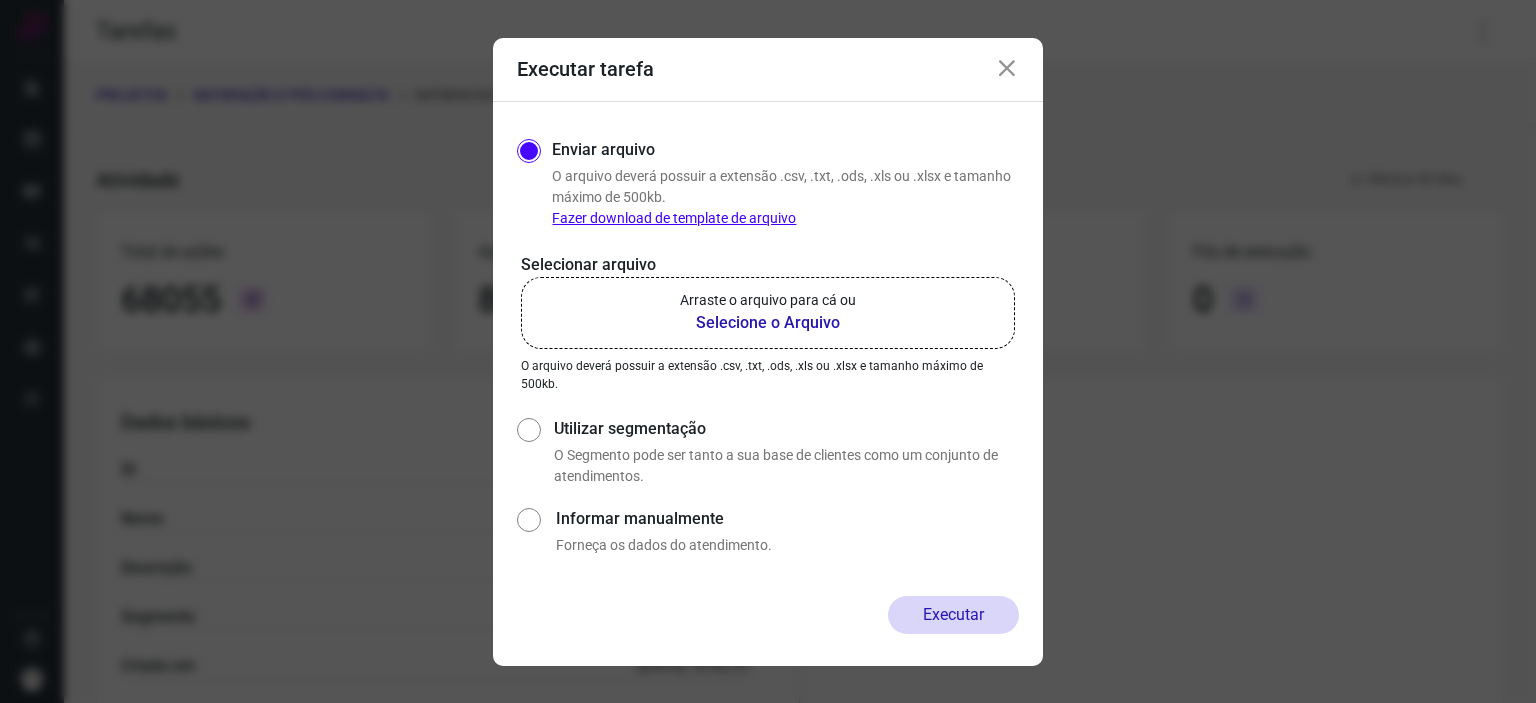 click on "Arraste o arquivo para cá ou" at bounding box center (768, 300) 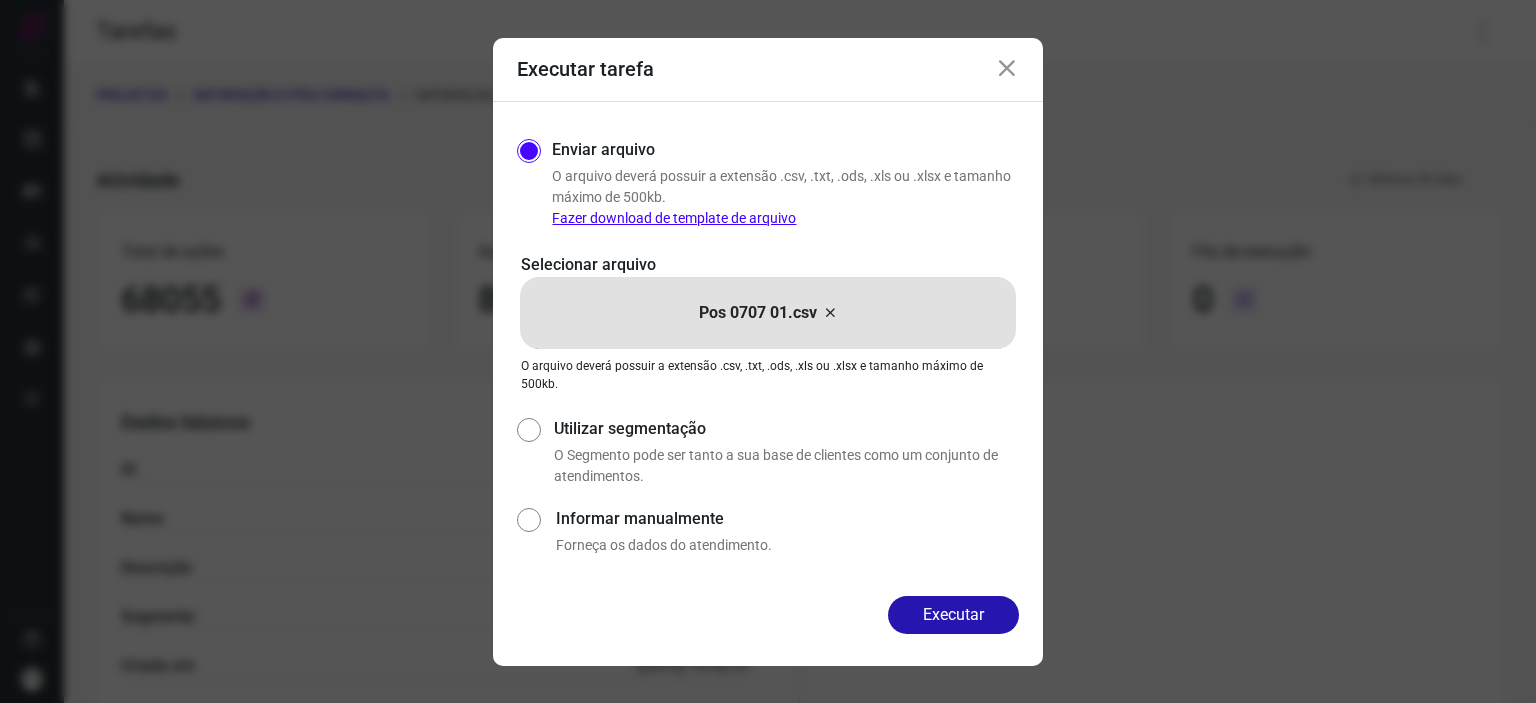 drag, startPoint x: 987, startPoint y: 63, endPoint x: 1020, endPoint y: 78, distance: 36.249138 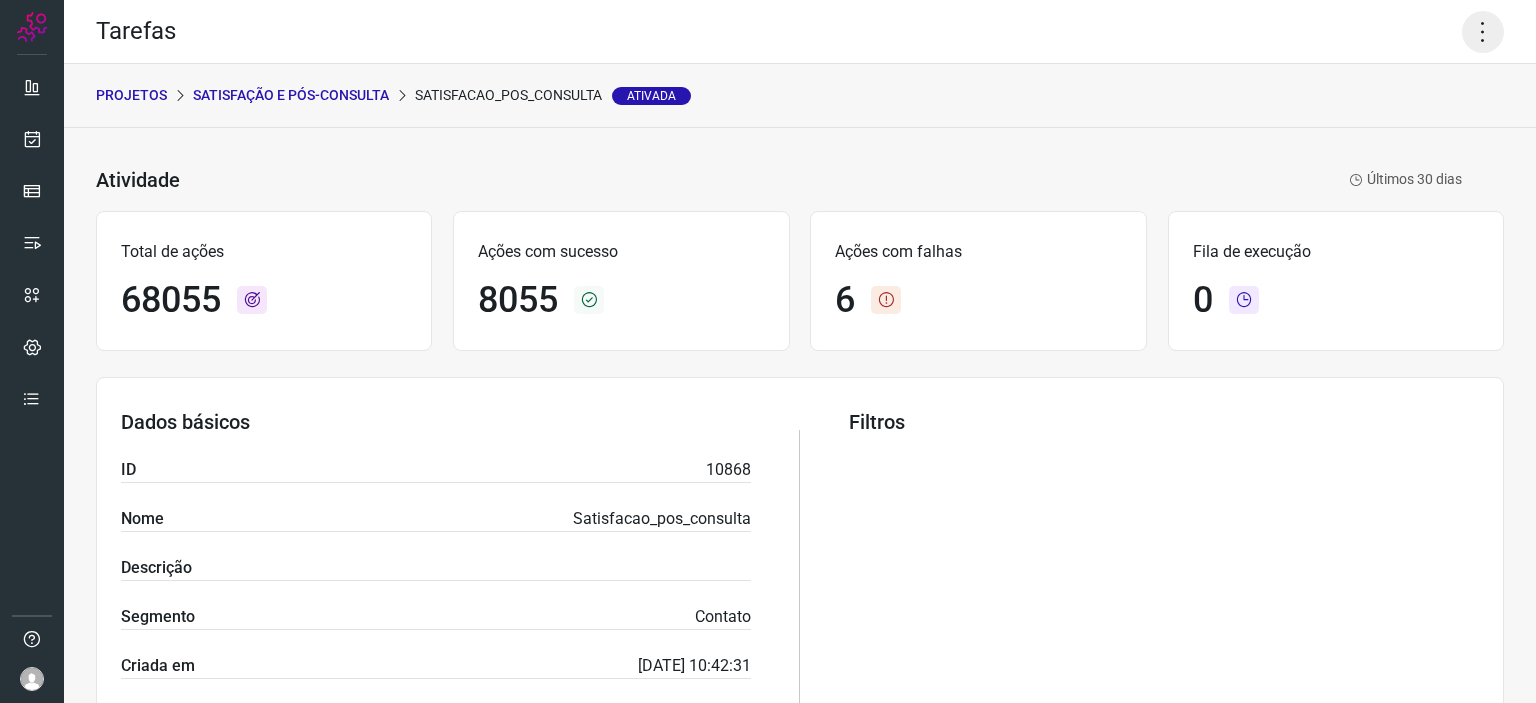 click 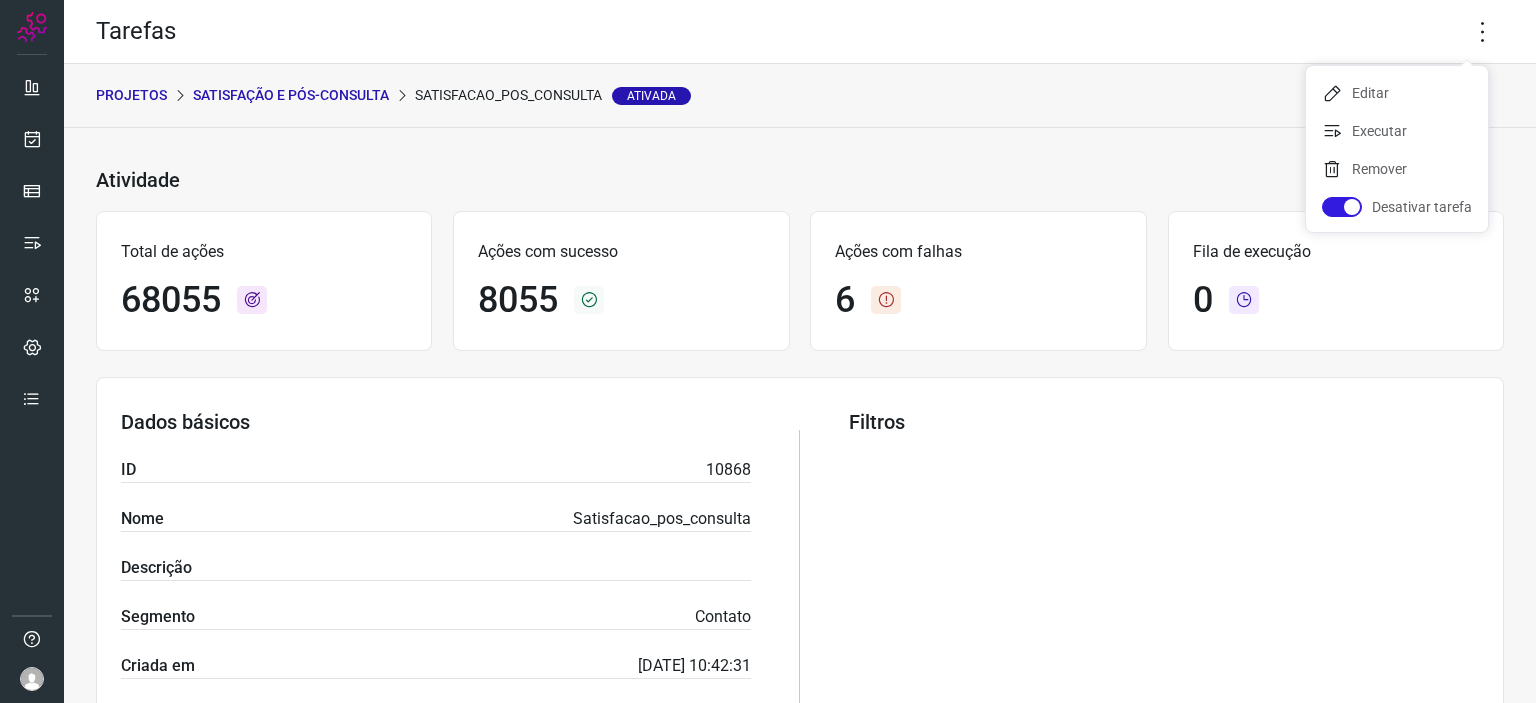 drag, startPoint x: 1389, startPoint y: 135, endPoint x: 1299, endPoint y: 215, distance: 120.41595 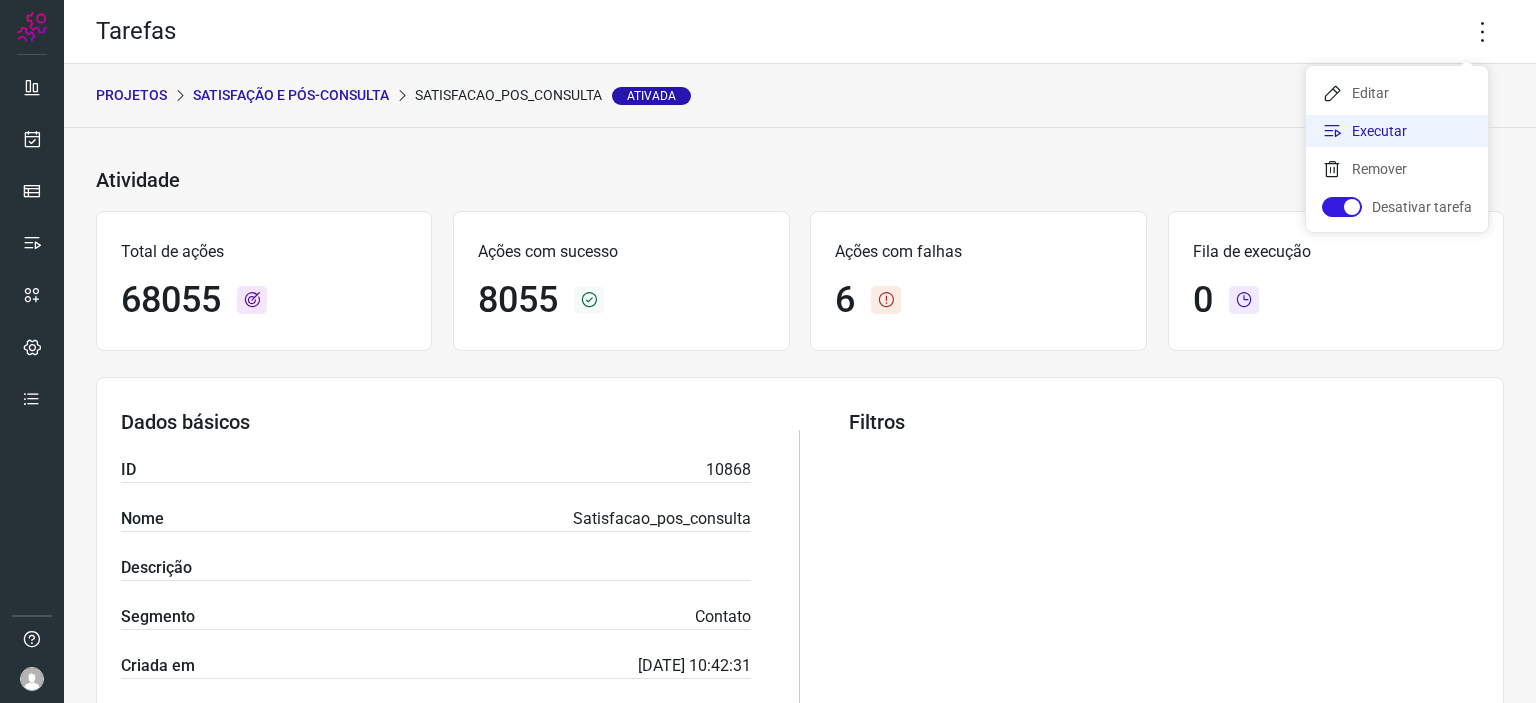 click on "Executar" 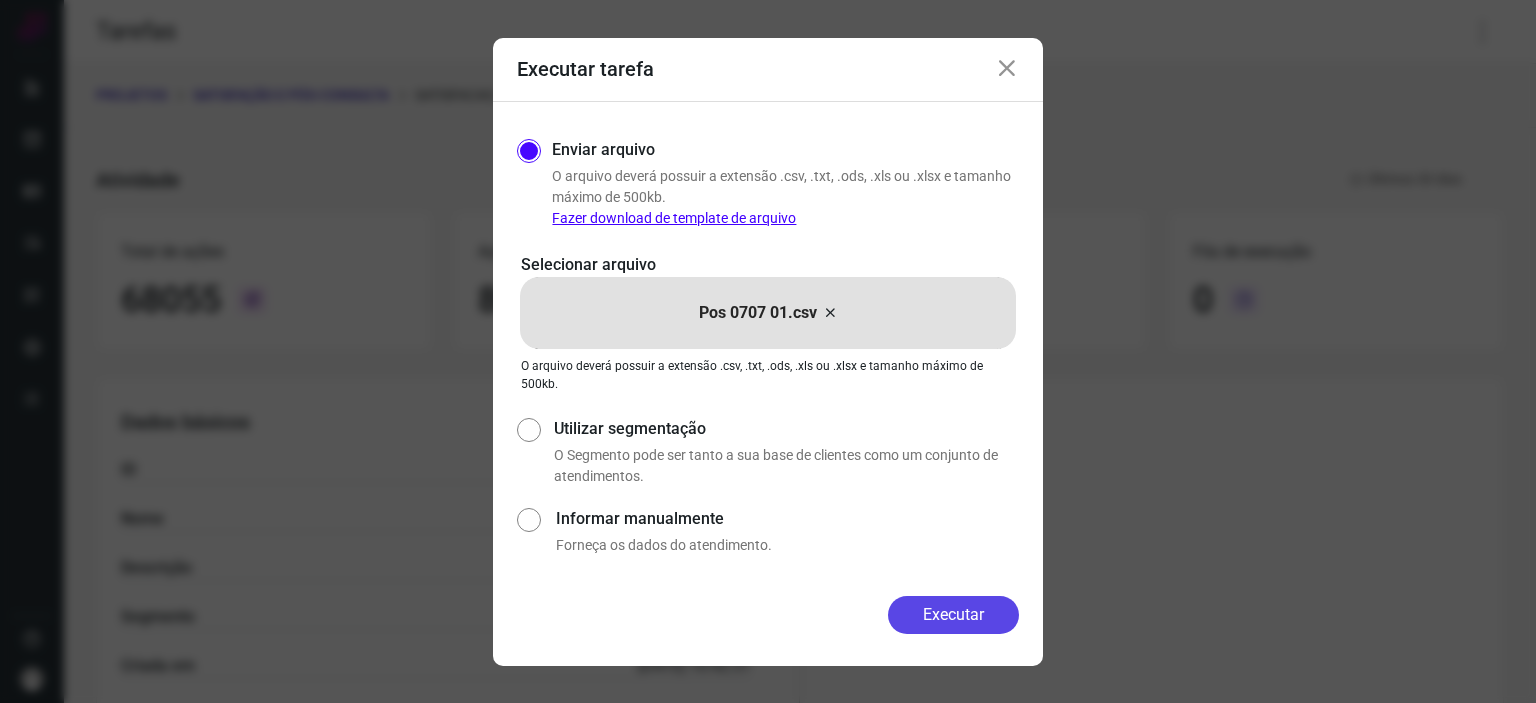 click on "Executar" at bounding box center (953, 615) 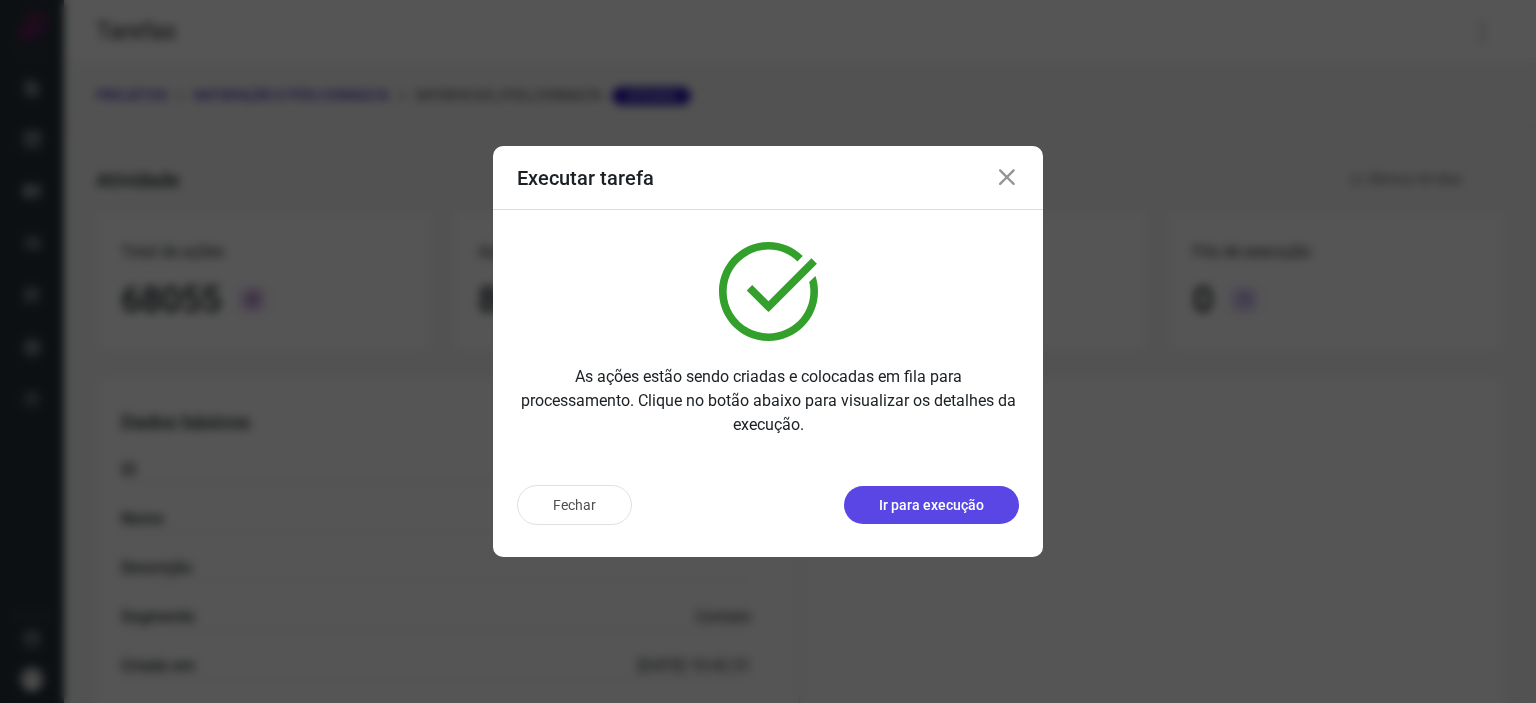 click on "Ir para execução" at bounding box center (931, 505) 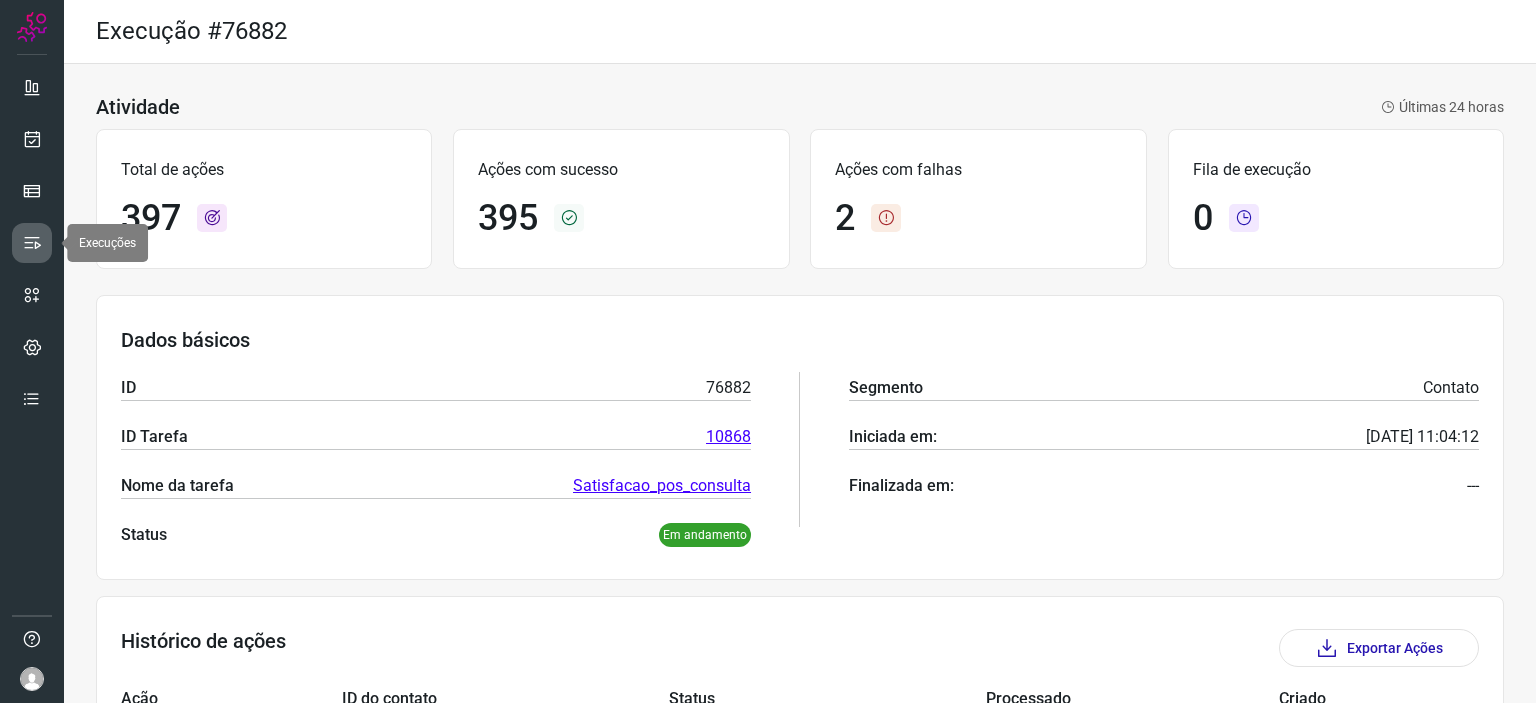 click at bounding box center [32, 243] 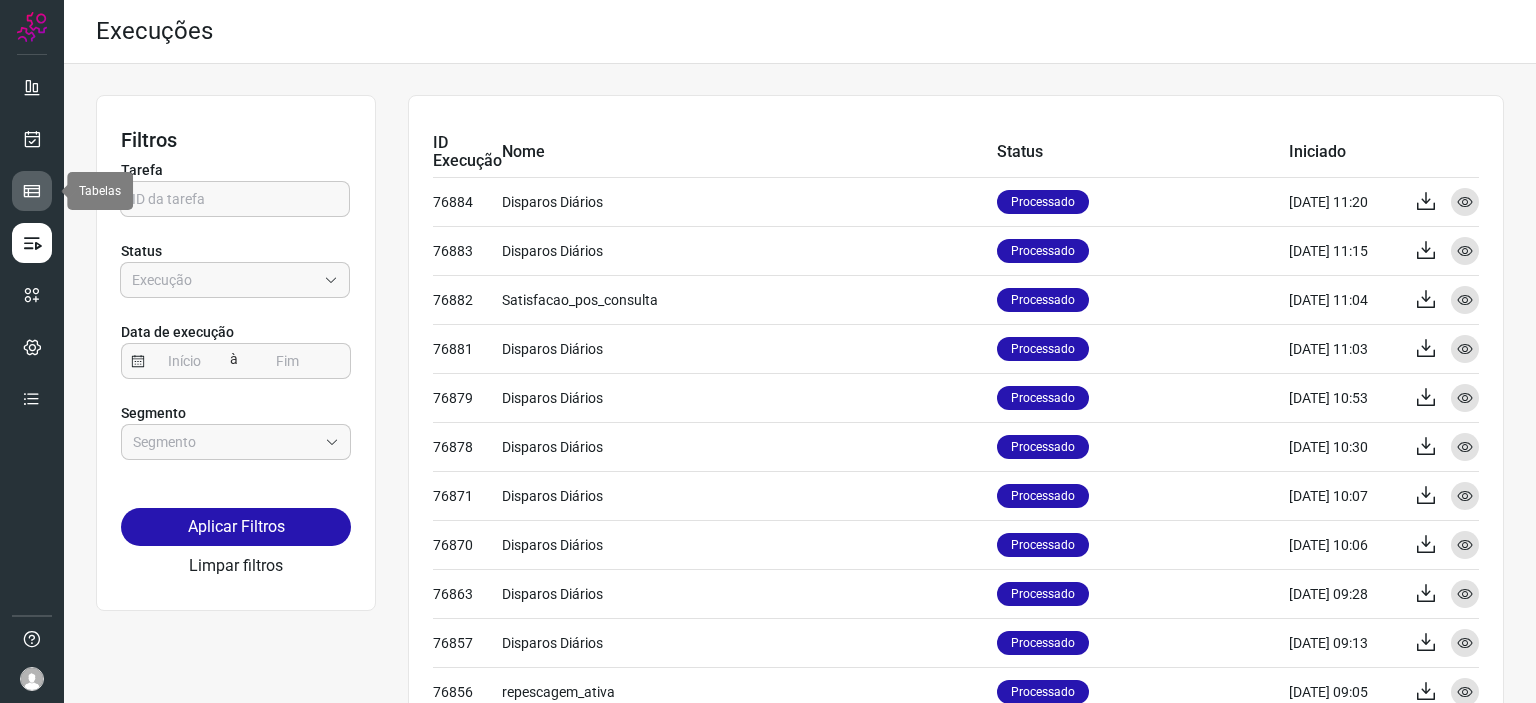 click at bounding box center [32, 191] 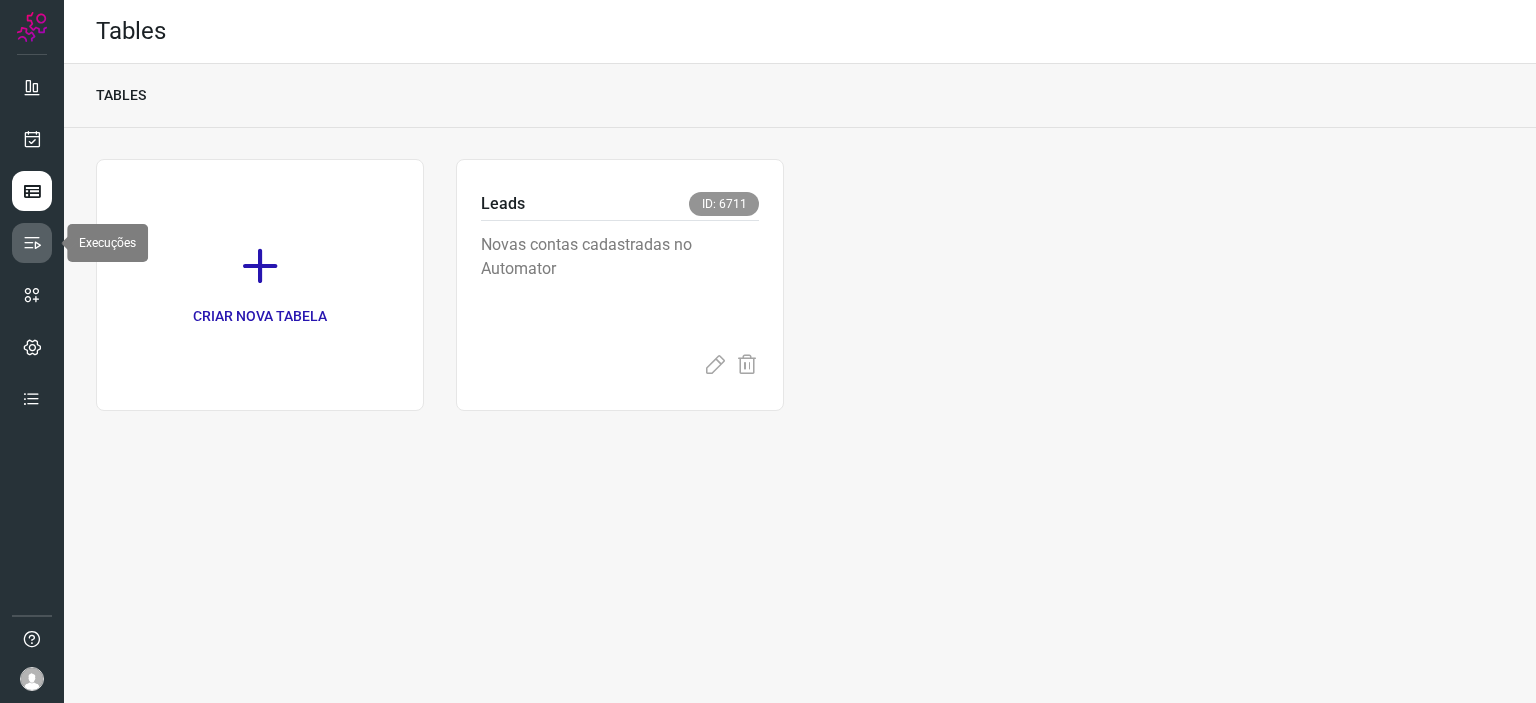 click at bounding box center [32, 243] 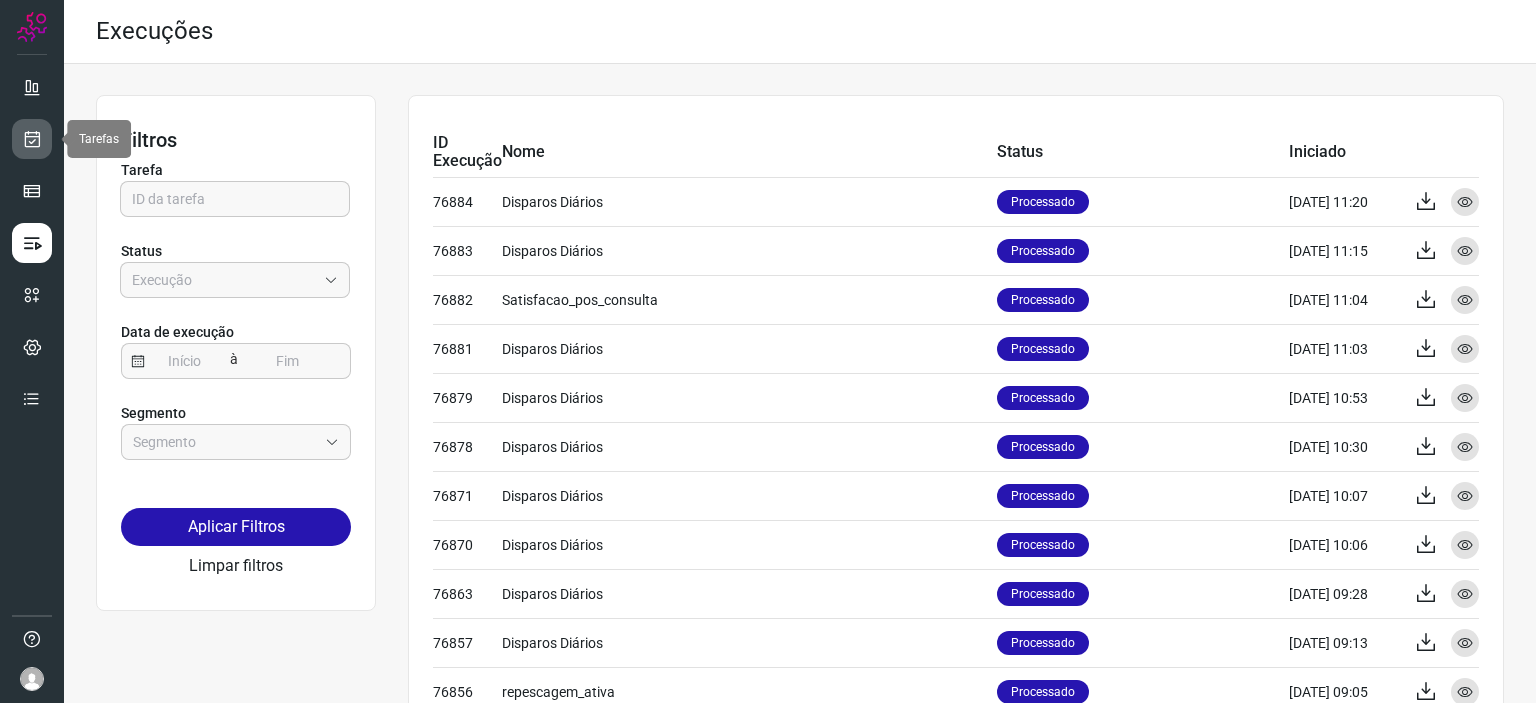 click at bounding box center (32, 139) 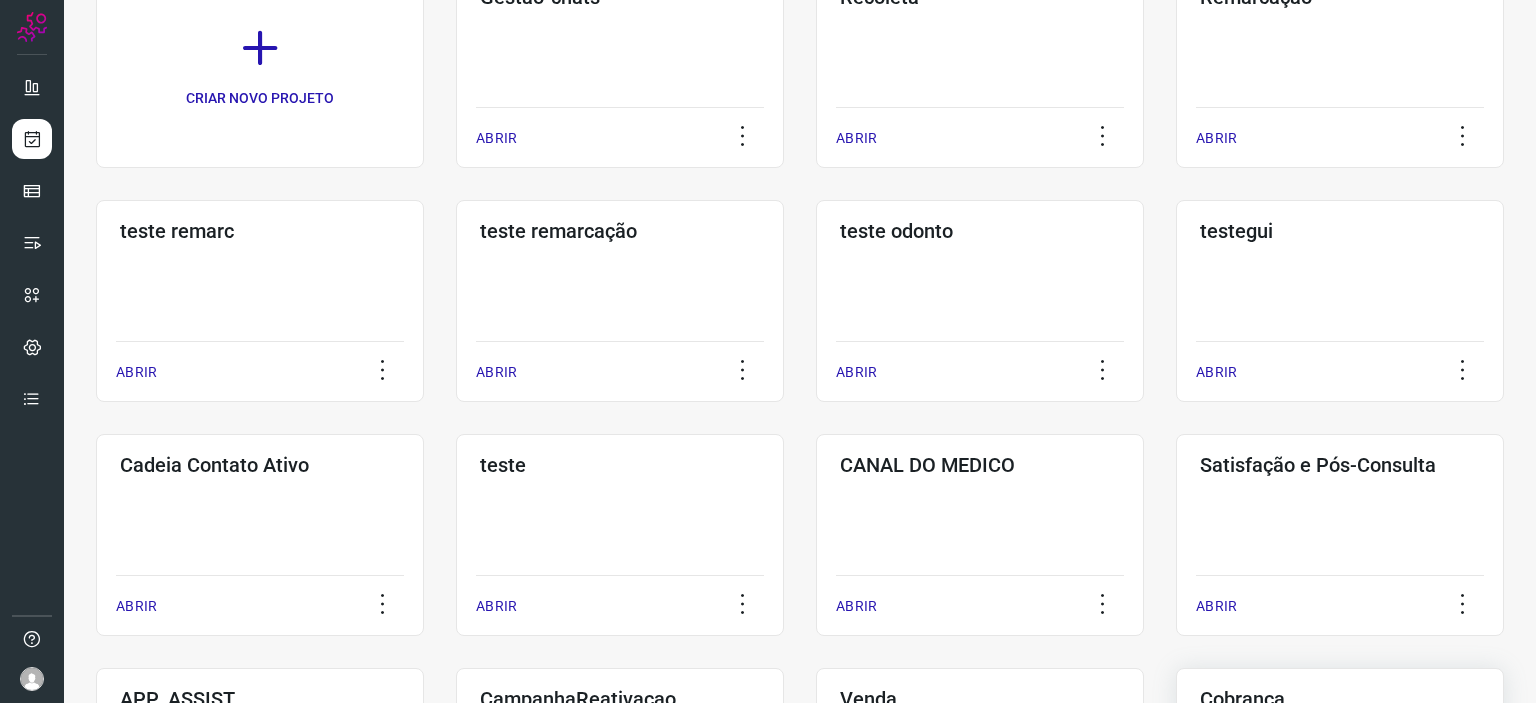 scroll, scrollTop: 409, scrollLeft: 0, axis: vertical 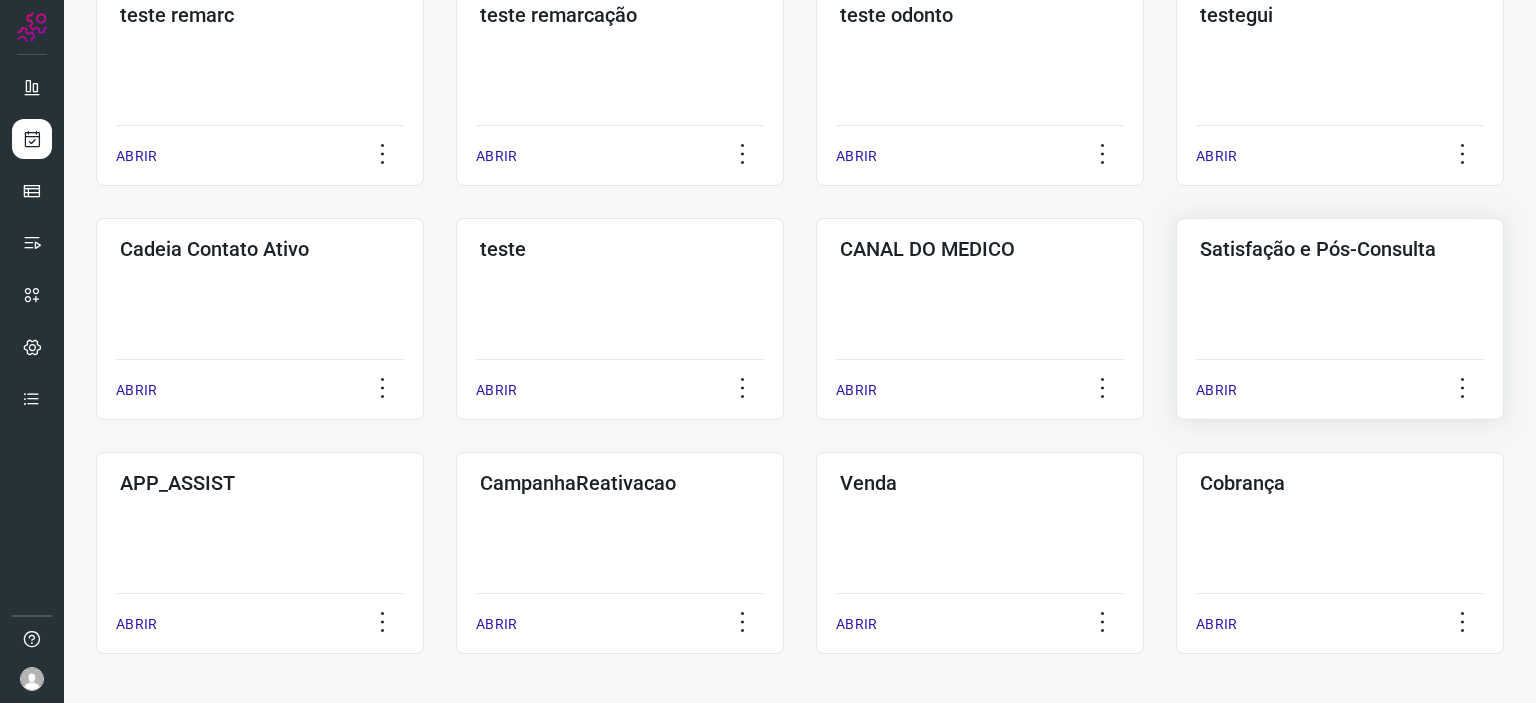 click on "ABRIR" at bounding box center (1340, 384) 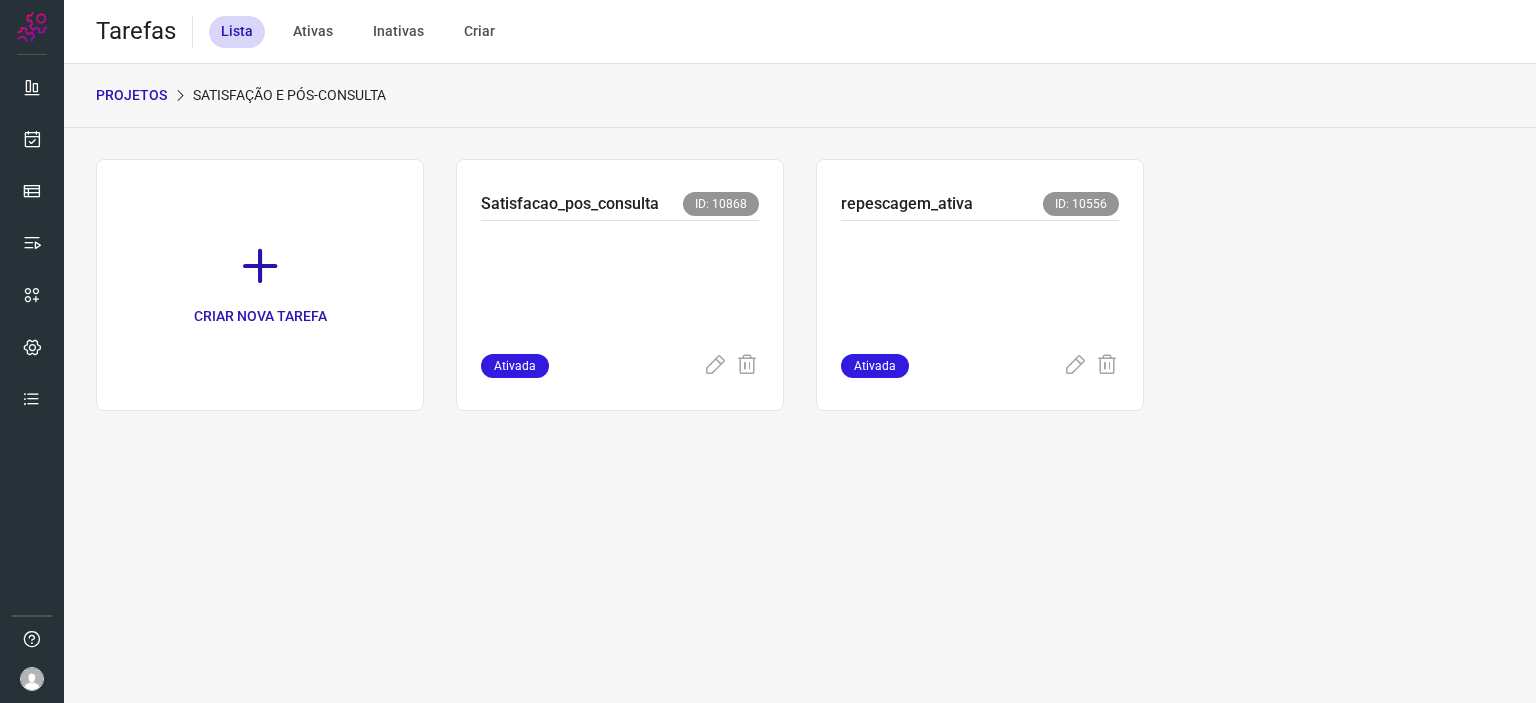 scroll, scrollTop: 0, scrollLeft: 0, axis: both 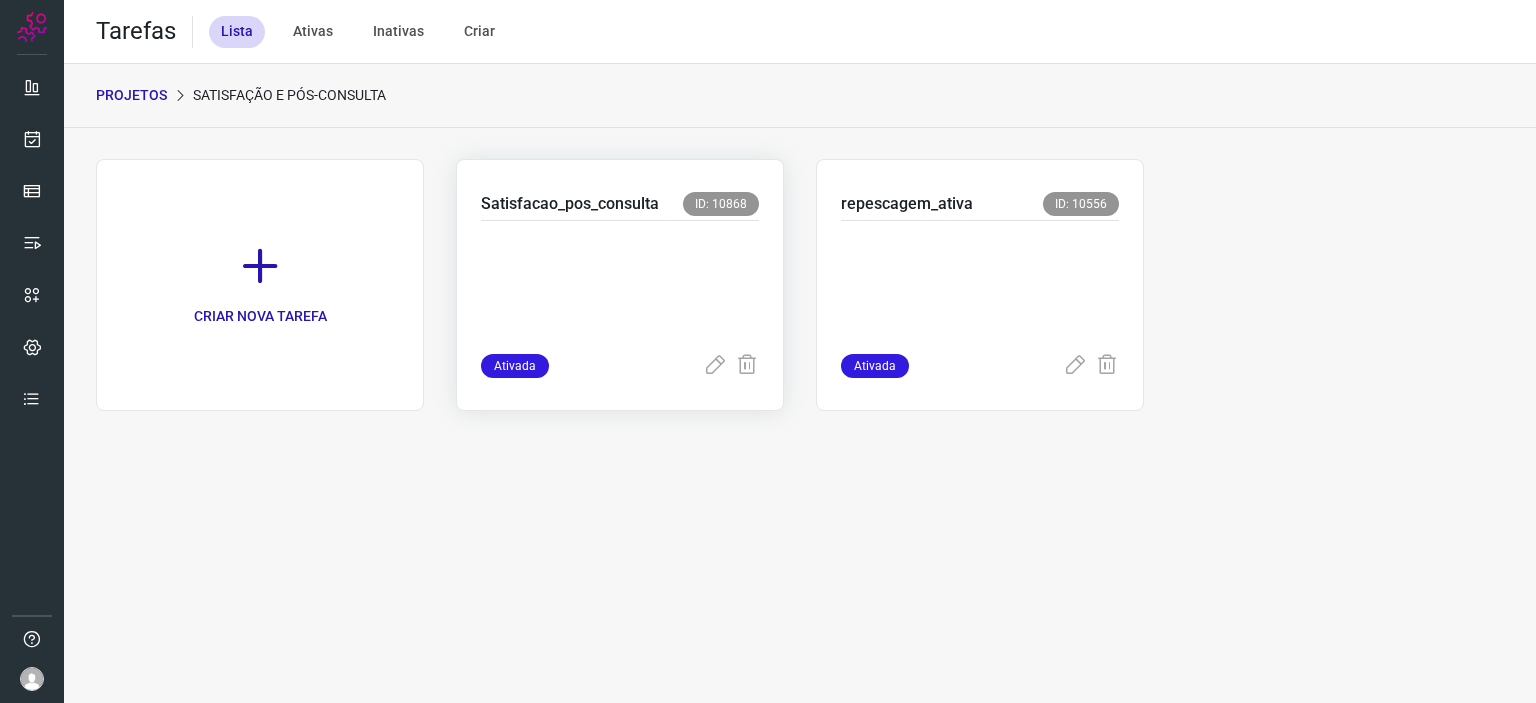 click at bounding box center [620, 283] 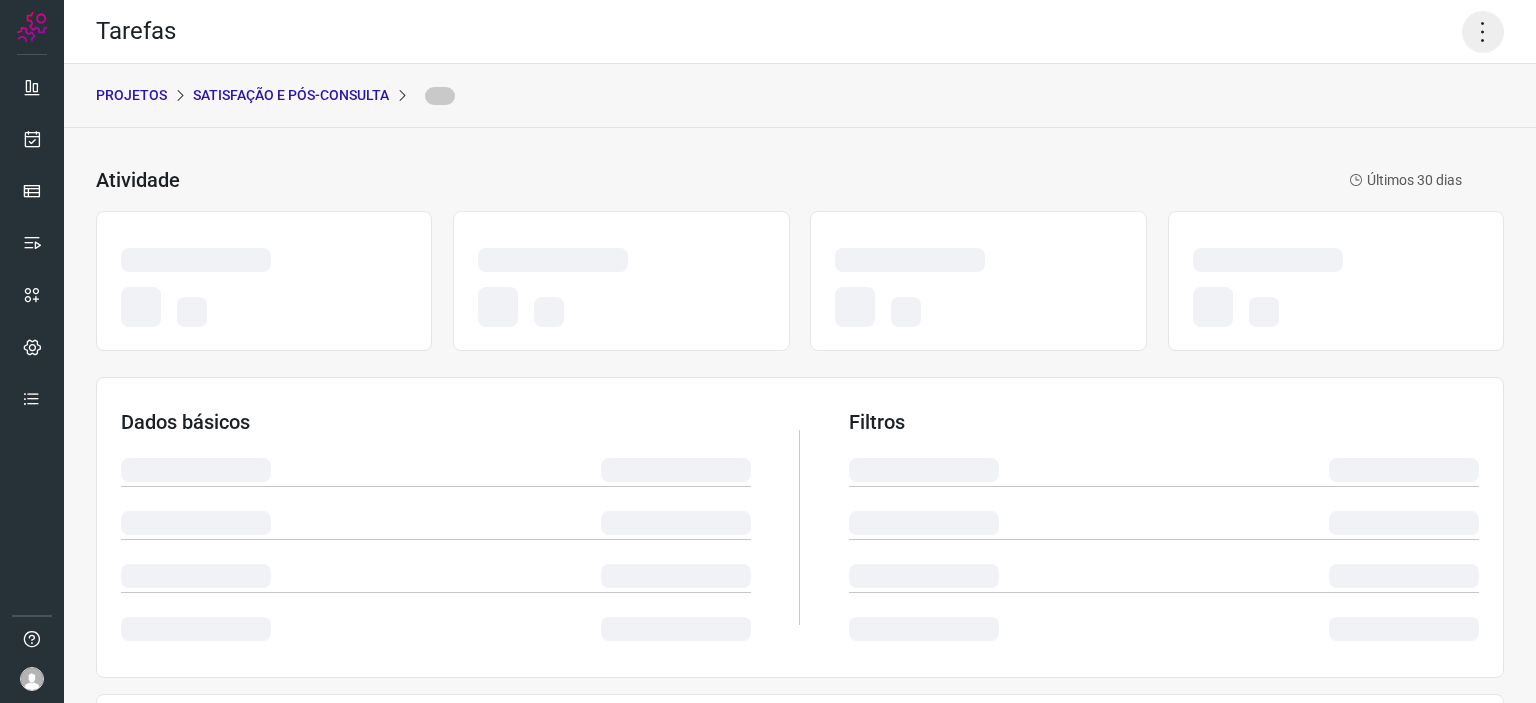 click 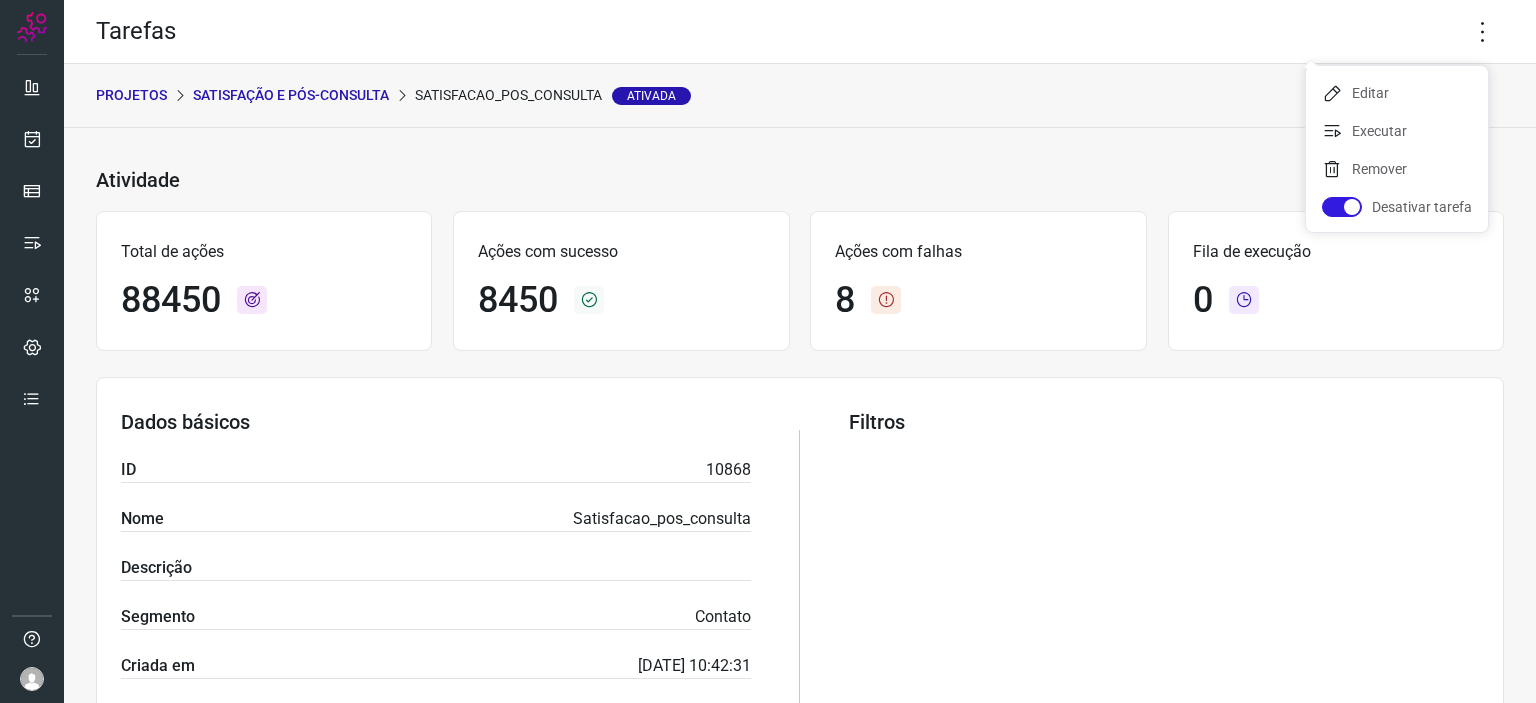 click on "Editar   Executar   Remover   Desativar tarefa" 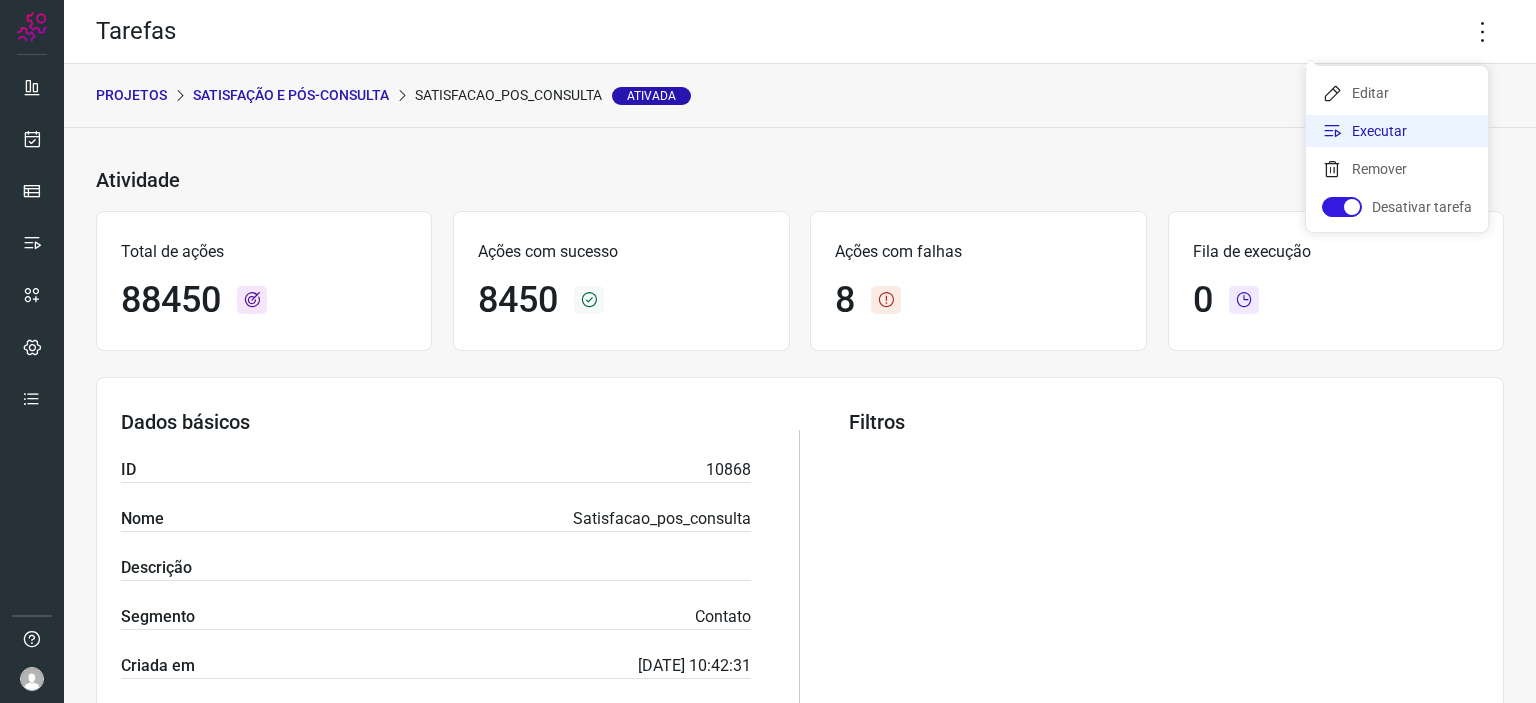 click on "Executar" 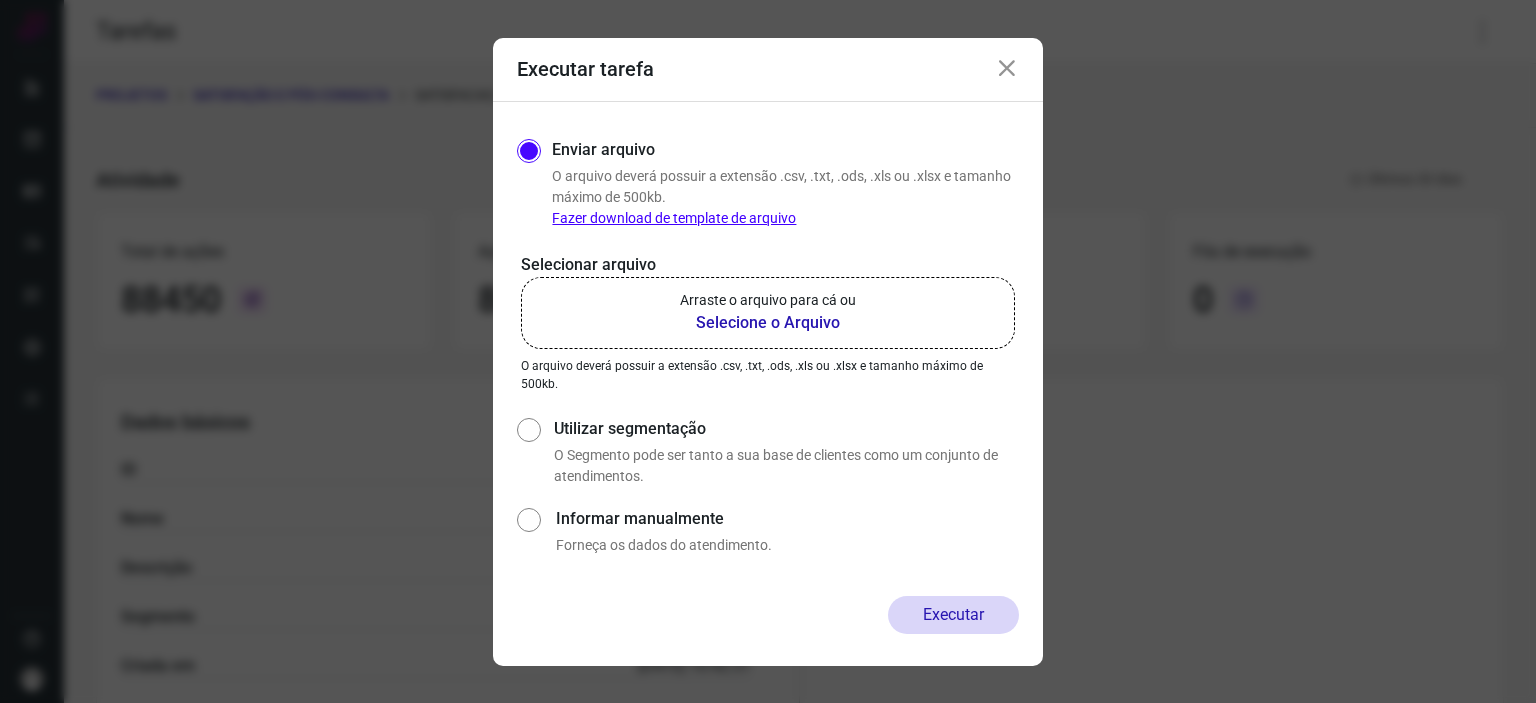 click on "Selecione o Arquivo" at bounding box center [768, 323] 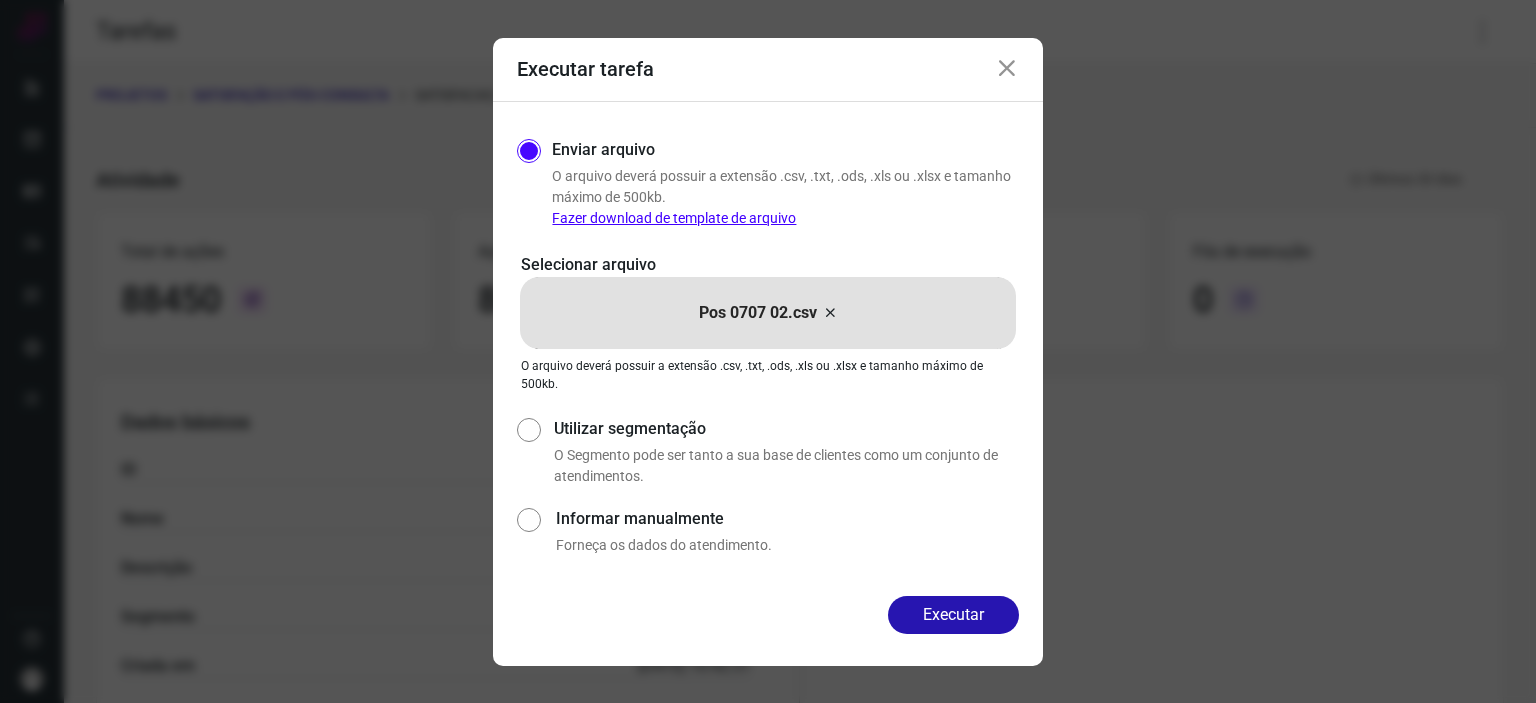 click at bounding box center (1007, 69) 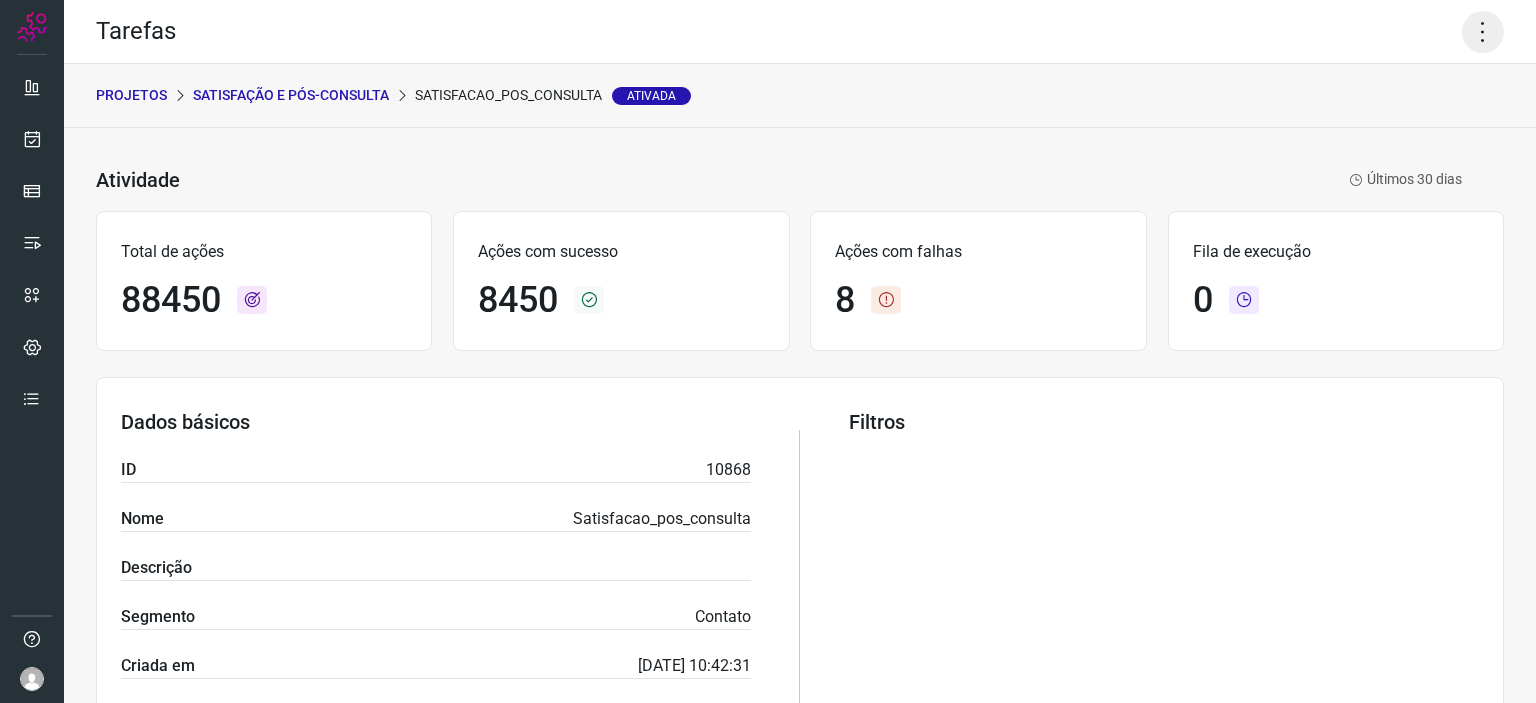 click 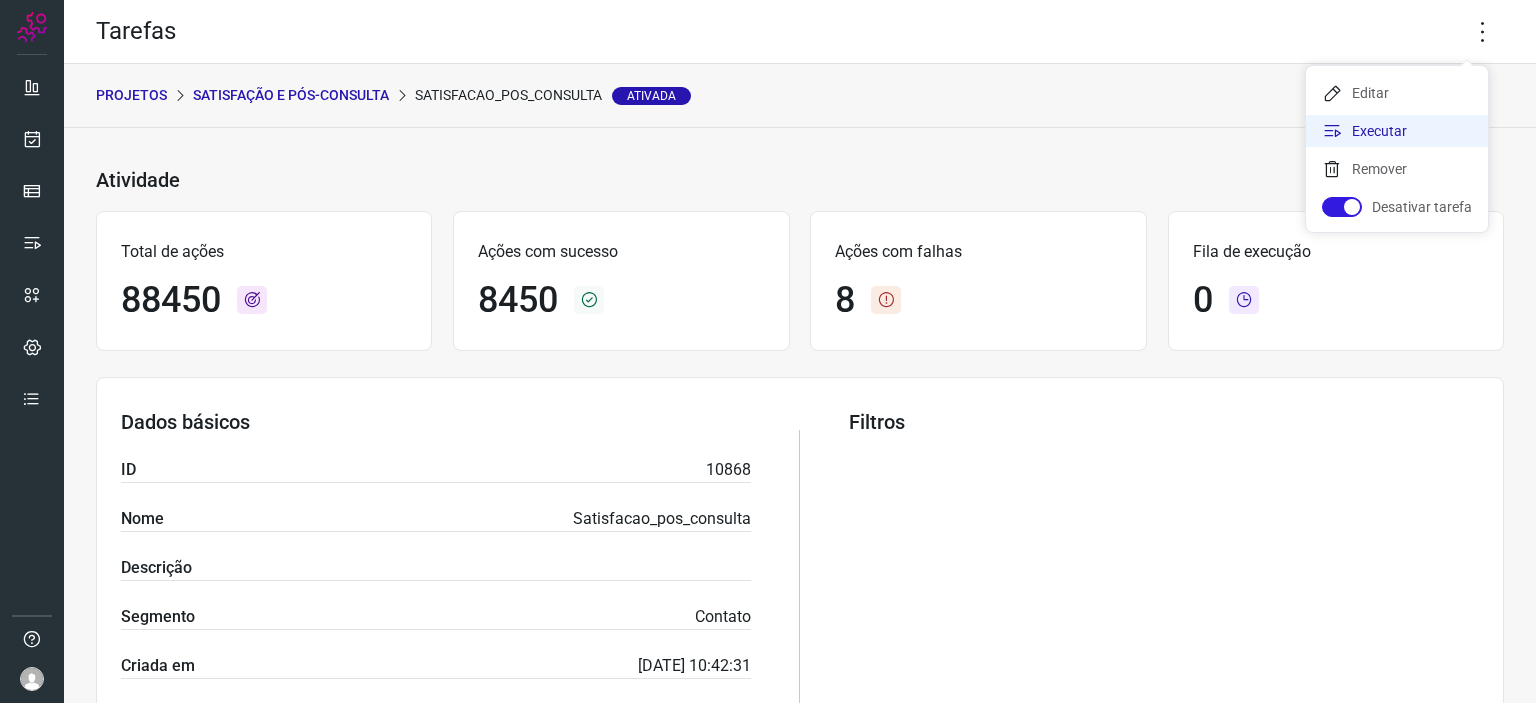 click on "Executar" 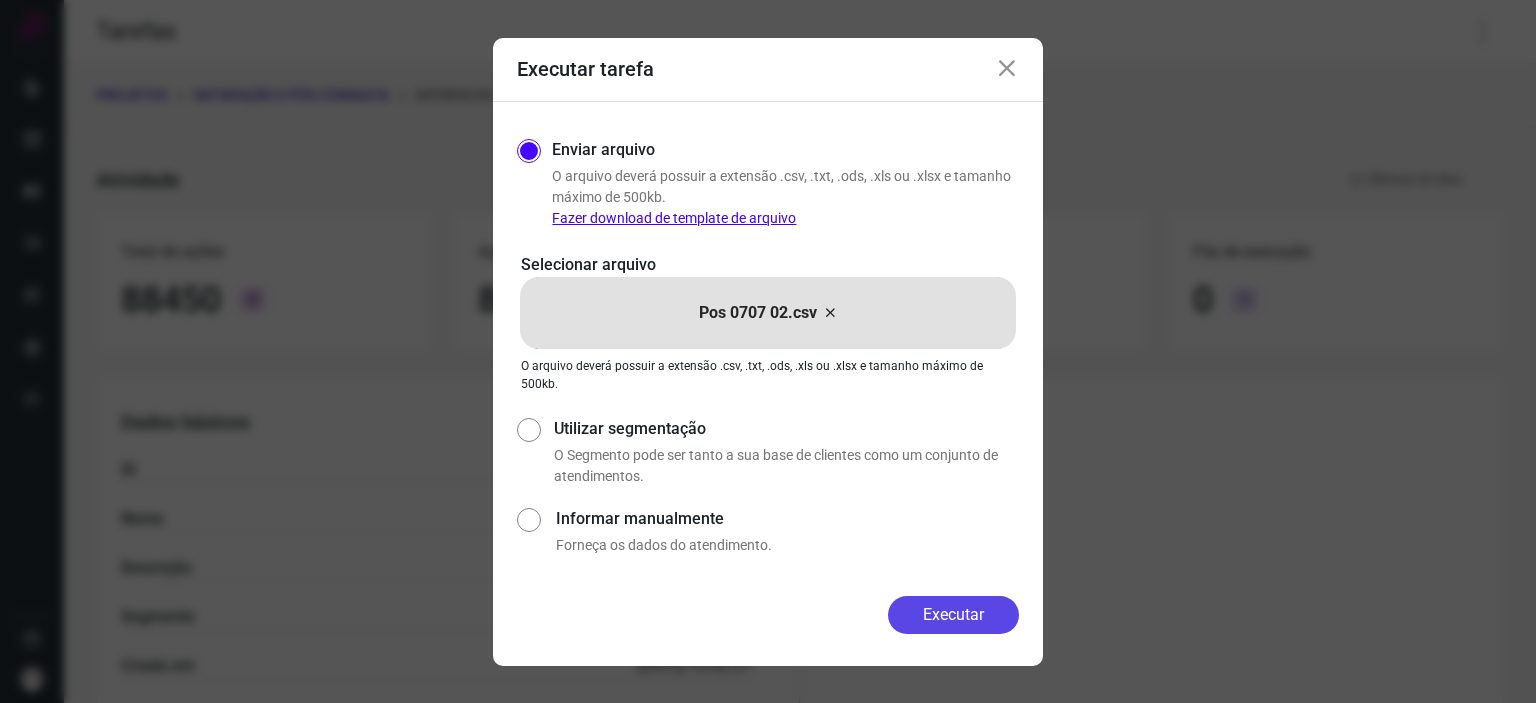 click on "Executar" at bounding box center [953, 615] 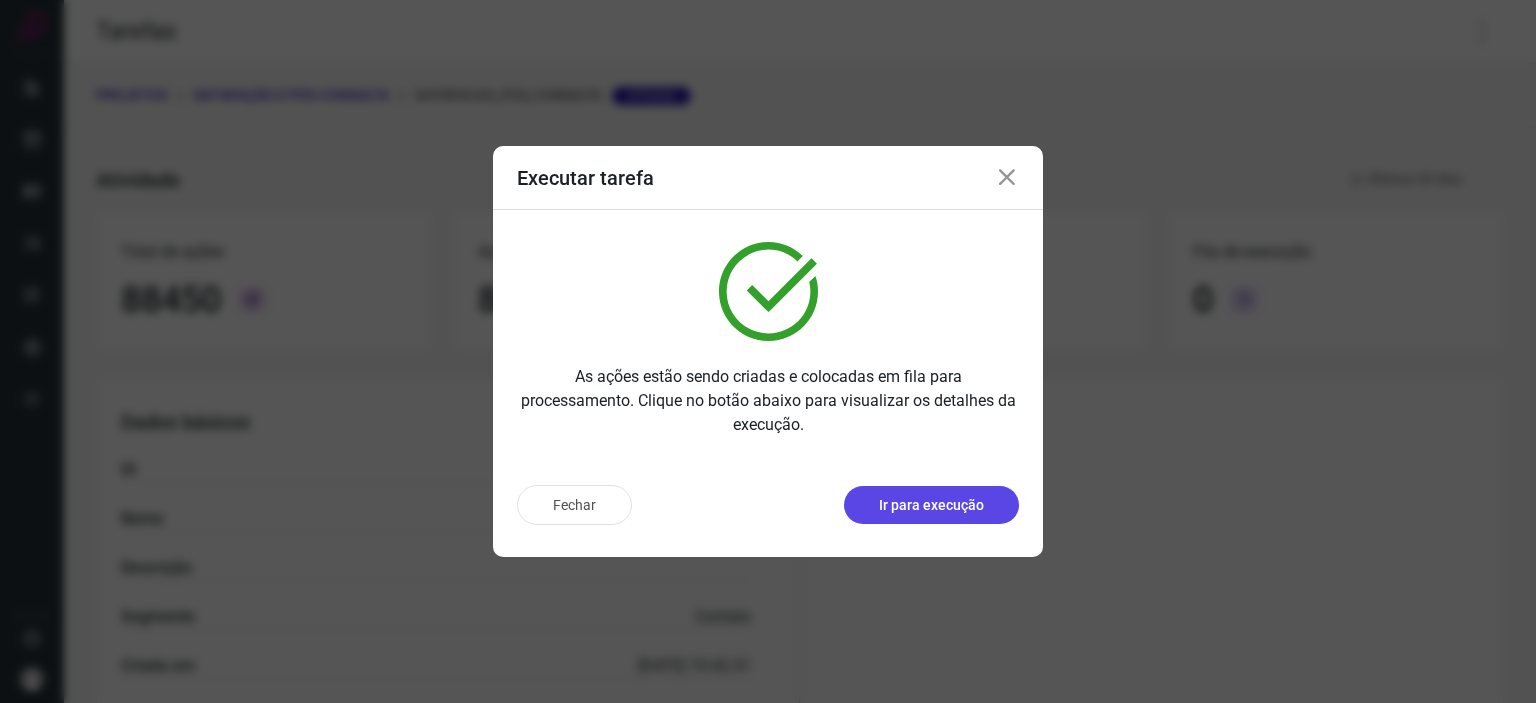 click on "Ir para execução" at bounding box center [931, 505] 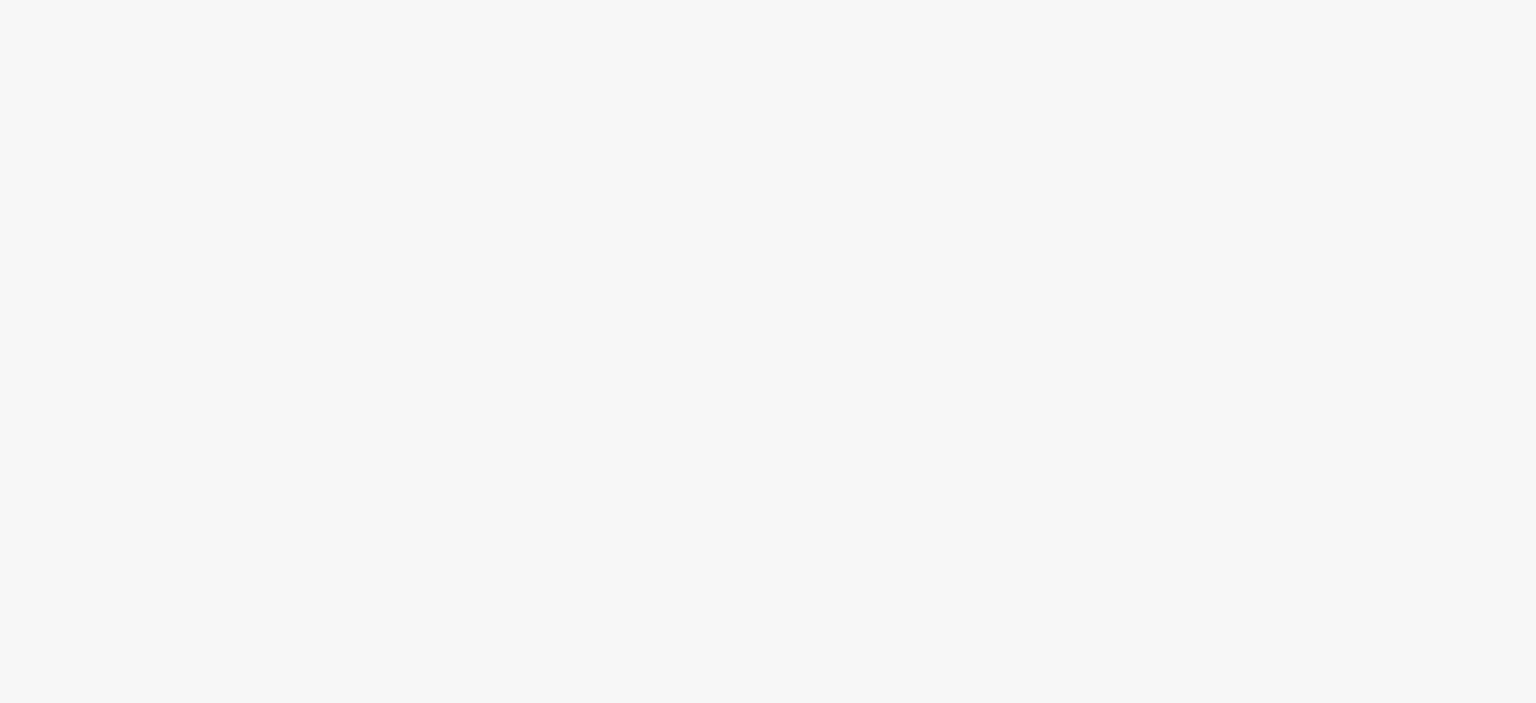 scroll, scrollTop: 0, scrollLeft: 0, axis: both 